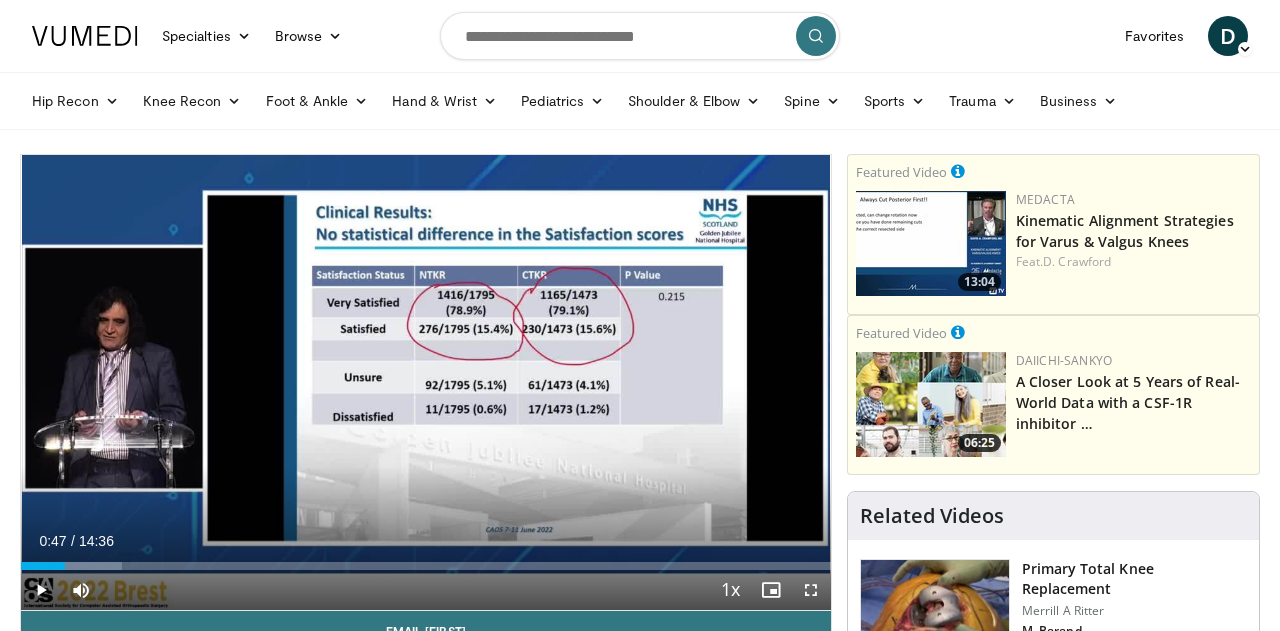 scroll, scrollTop: 0, scrollLeft: 0, axis: both 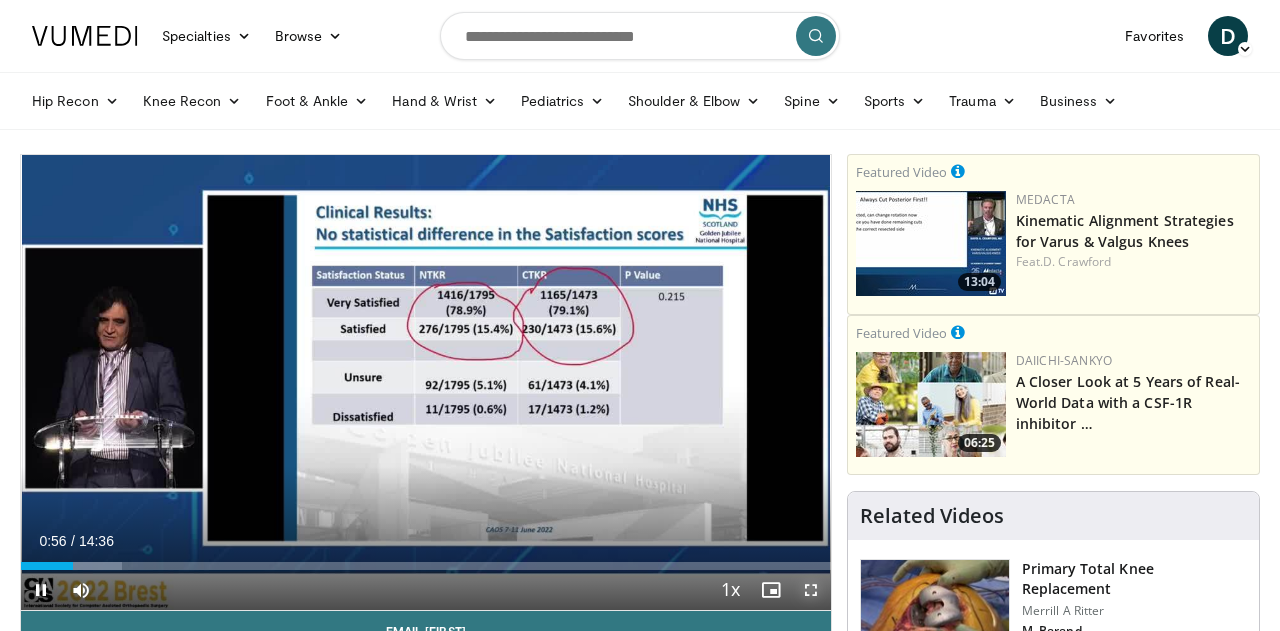 click at bounding box center (811, 590) 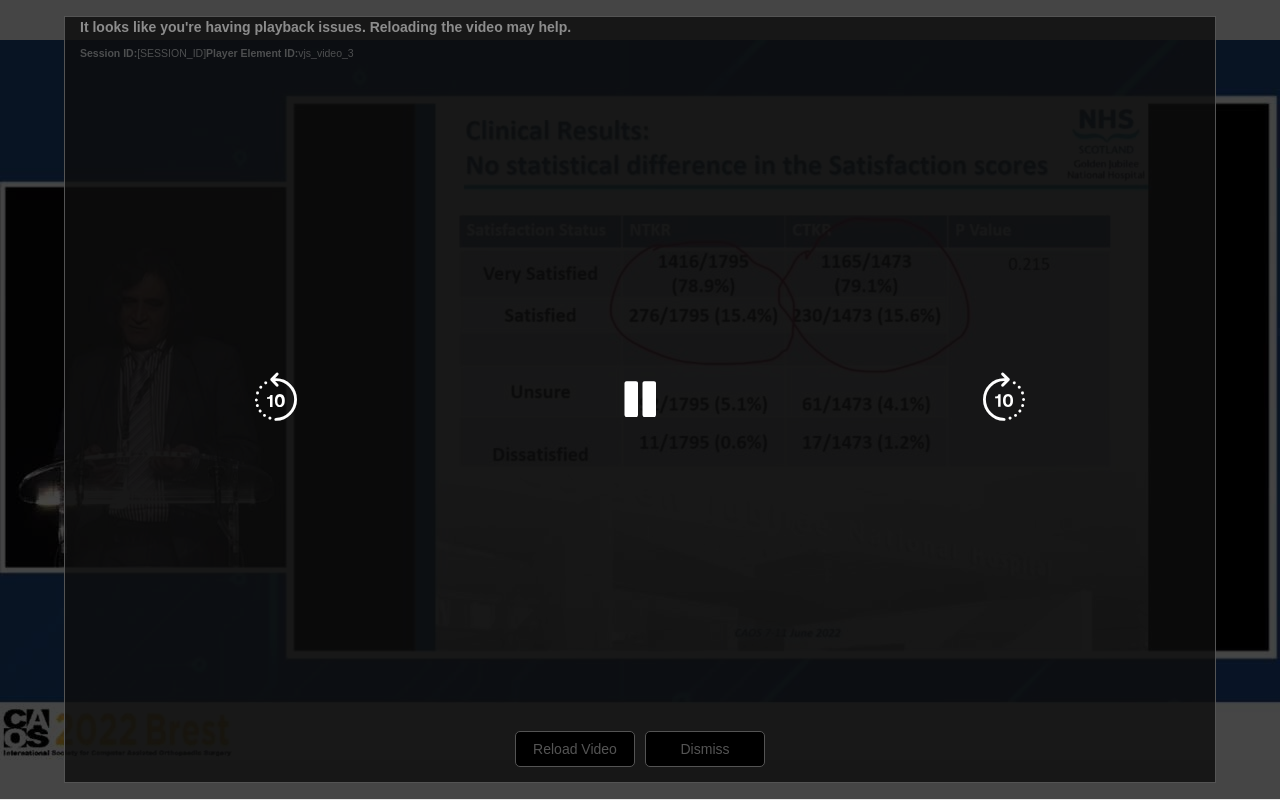 click at bounding box center (640, 400) 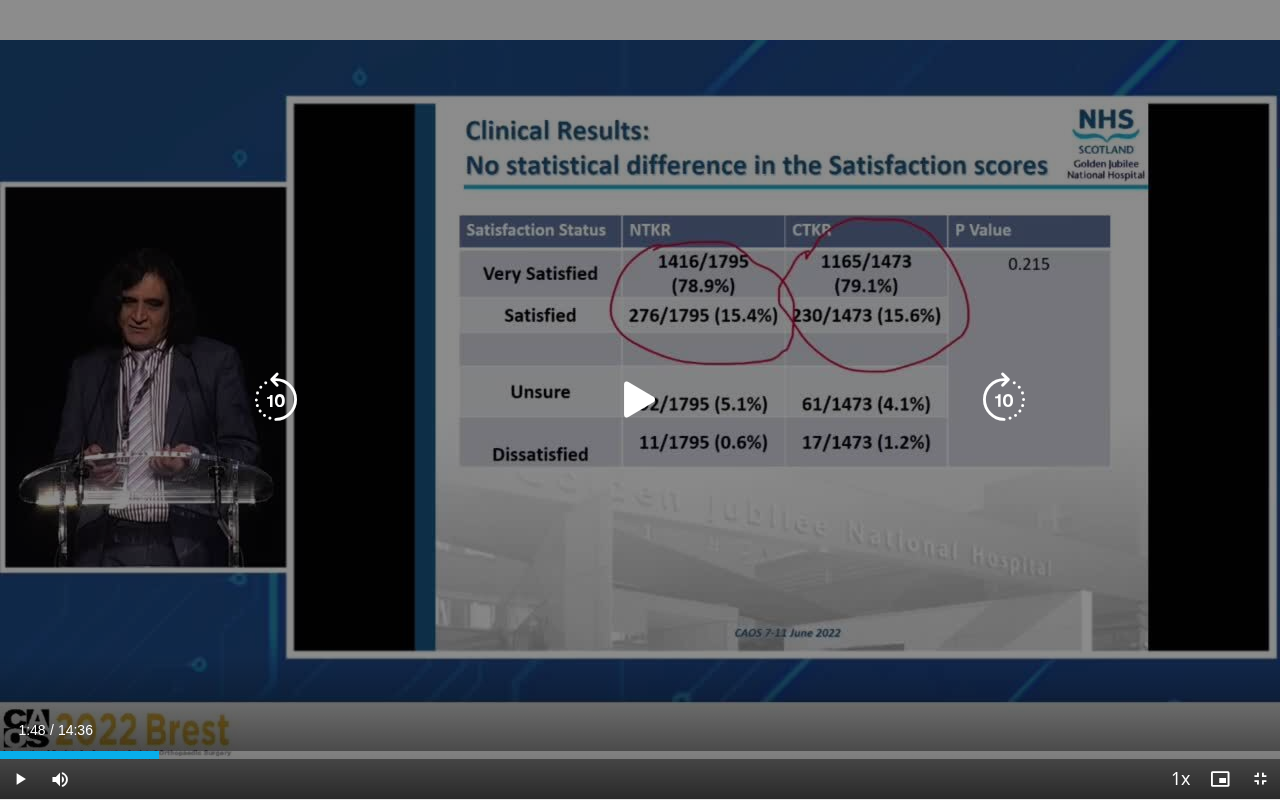 click at bounding box center (640, 400) 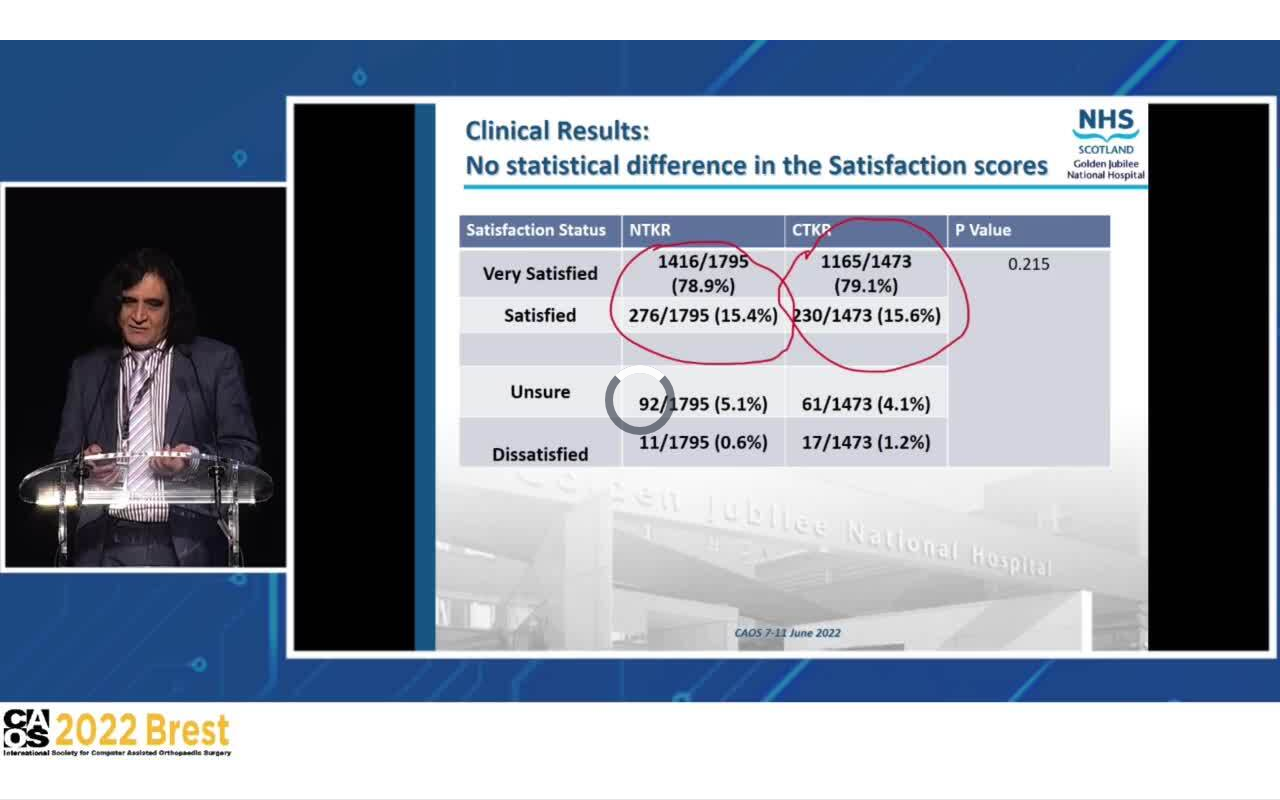 click on "10 seconds
Tap to unmute" at bounding box center [640, 399] 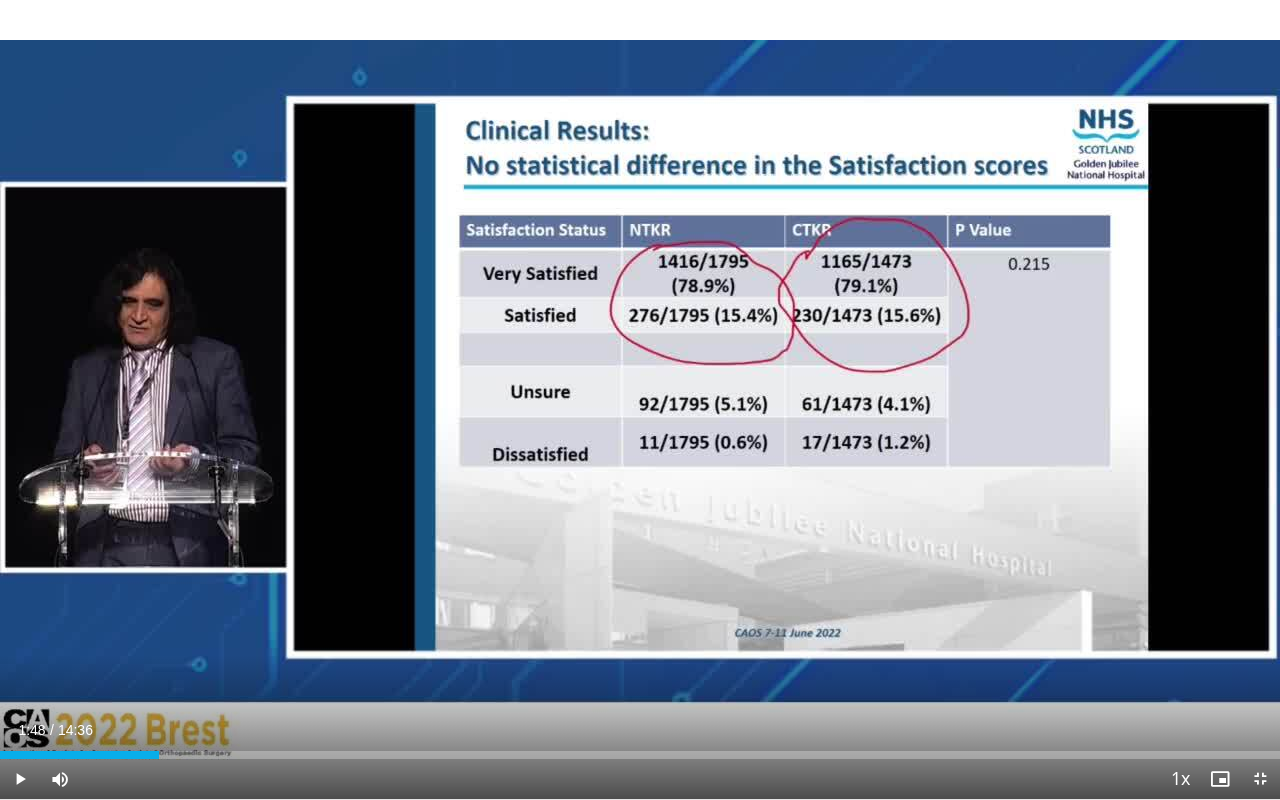 click on "10 seconds
Tap to unmute" at bounding box center [640, 399] 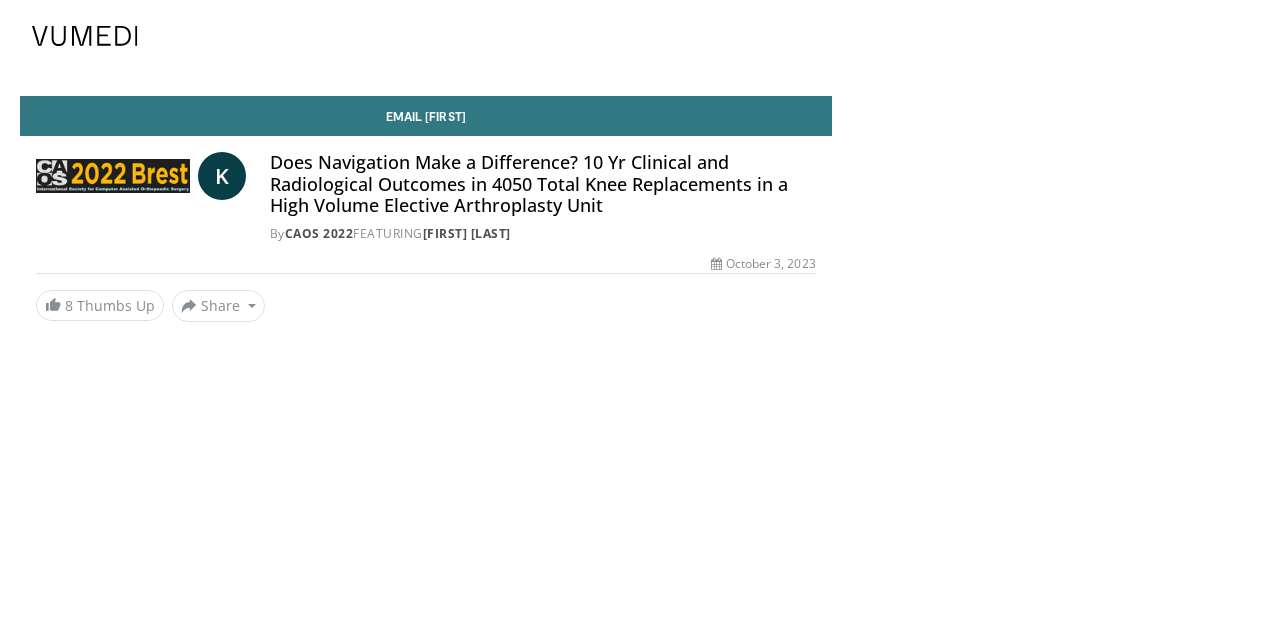 scroll, scrollTop: 0, scrollLeft: 0, axis: both 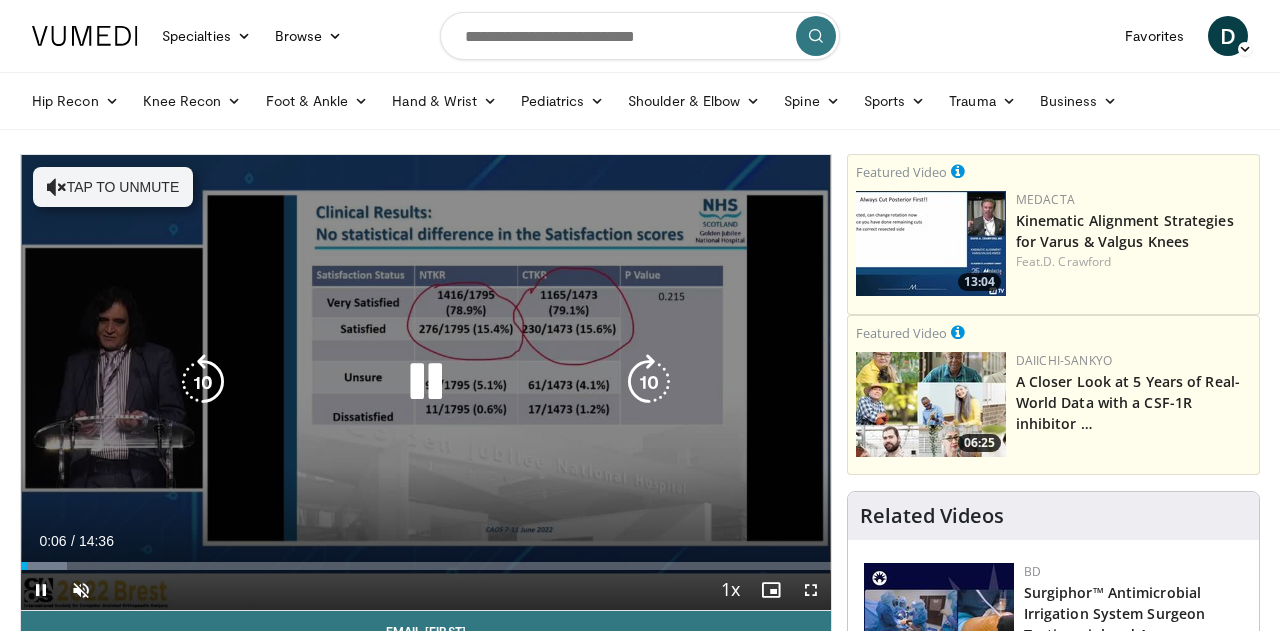 click at bounding box center (426, 382) 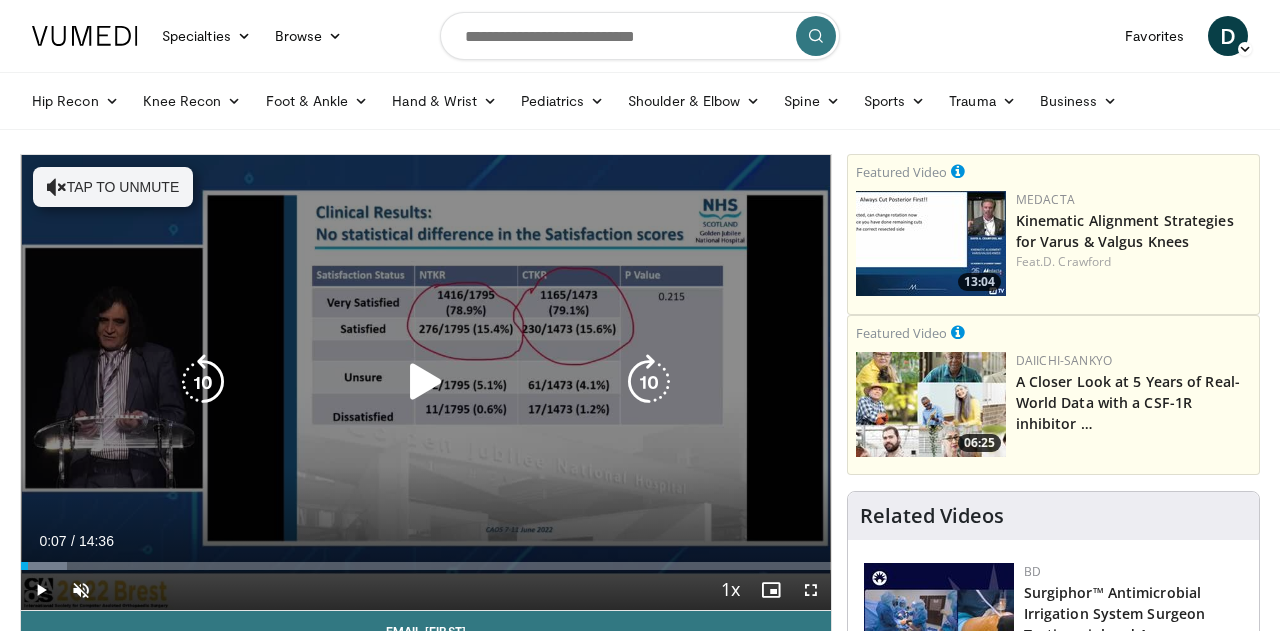 click at bounding box center (426, 382) 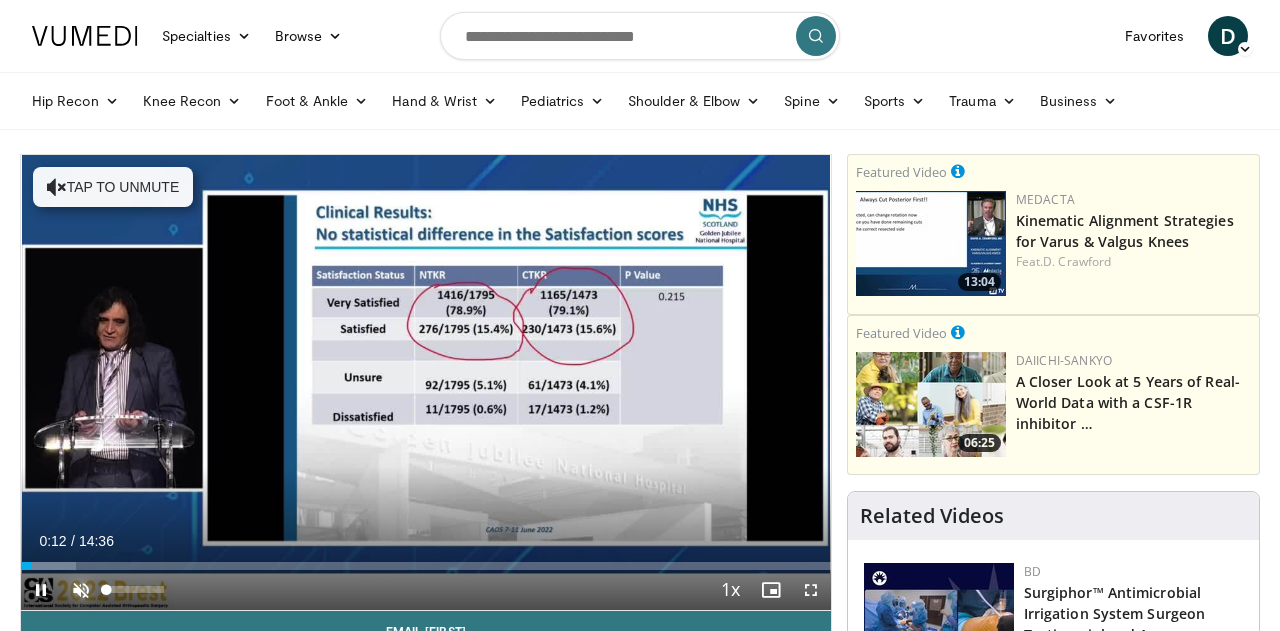 click at bounding box center [81, 590] 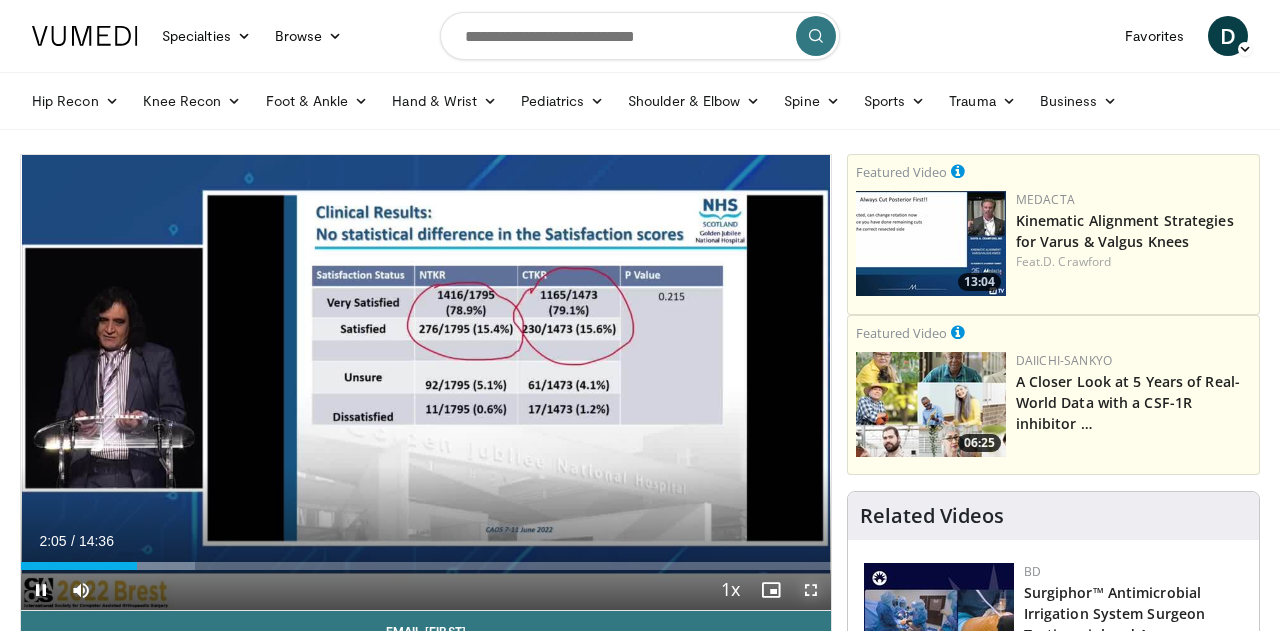 click at bounding box center [811, 590] 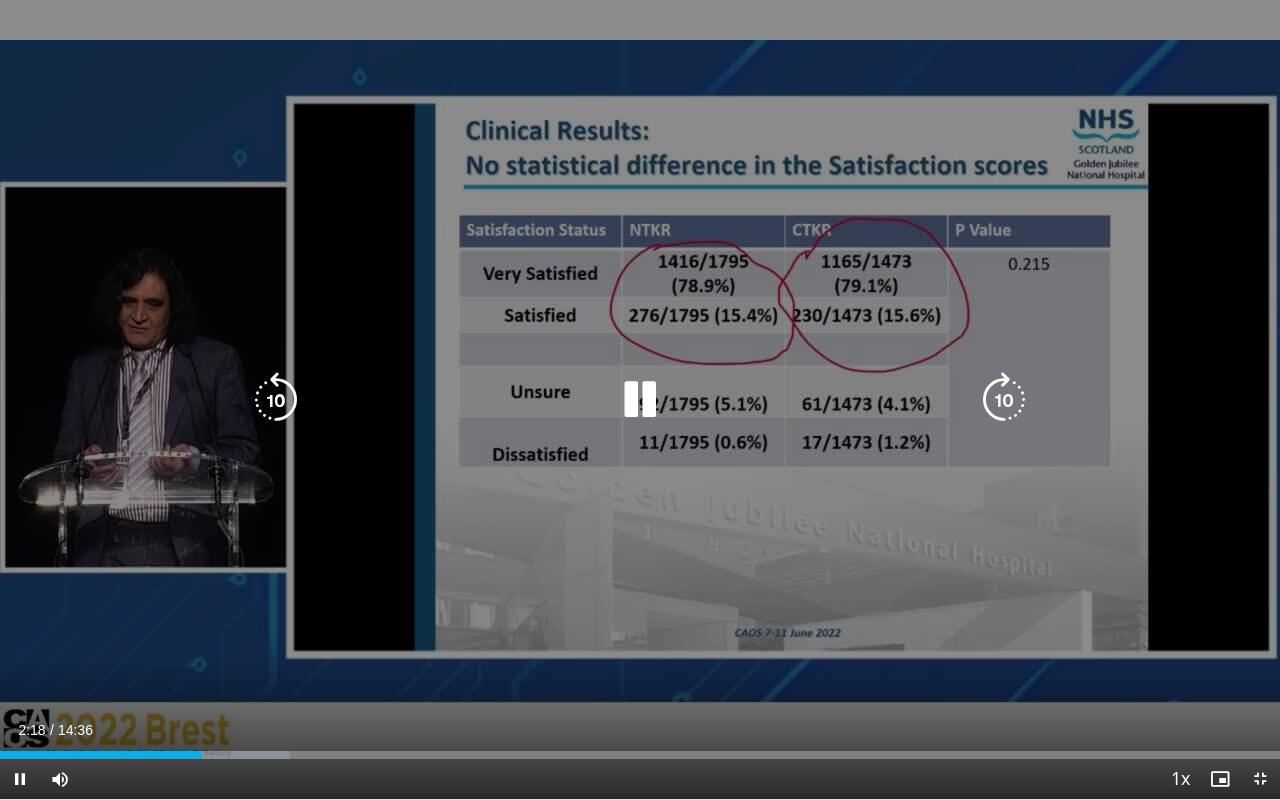 click on "10 seconds
Tap to unmute" at bounding box center [640, 399] 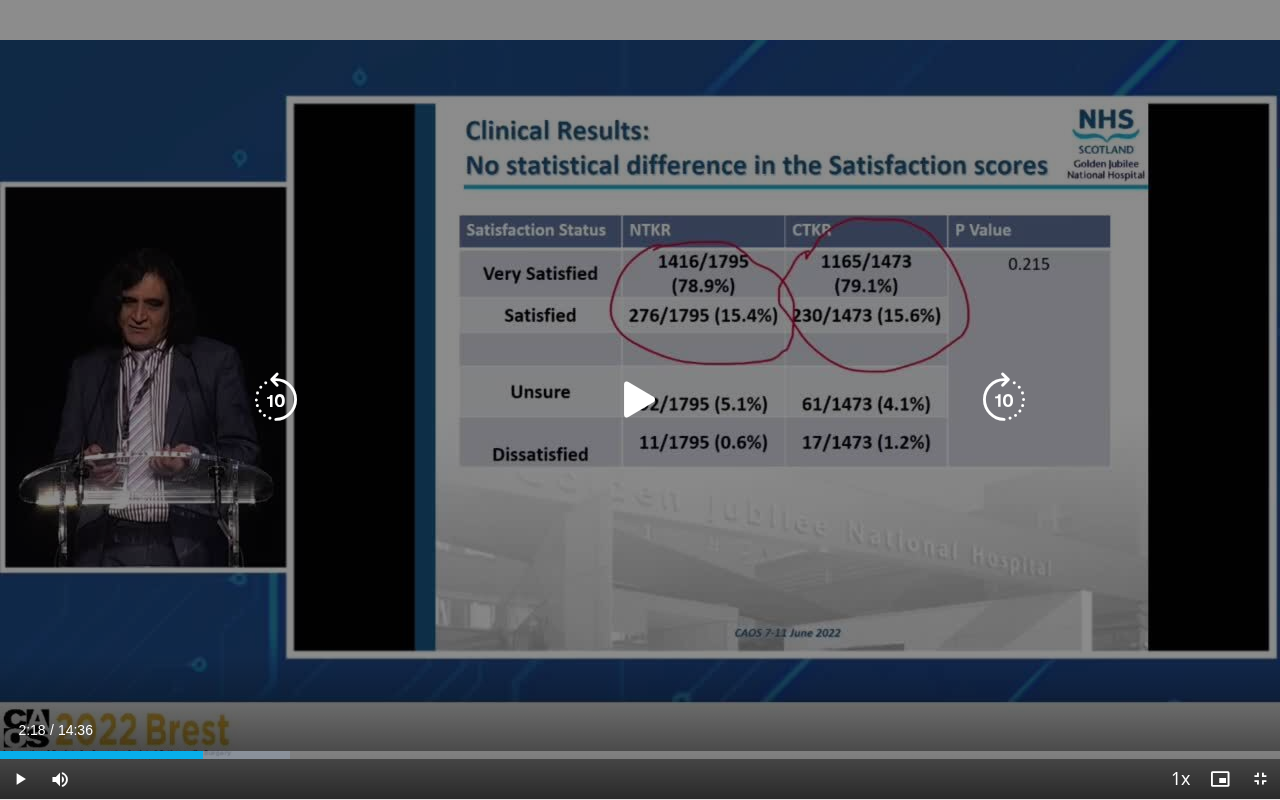 click on "10 seconds
Tap to unmute" at bounding box center (640, 399) 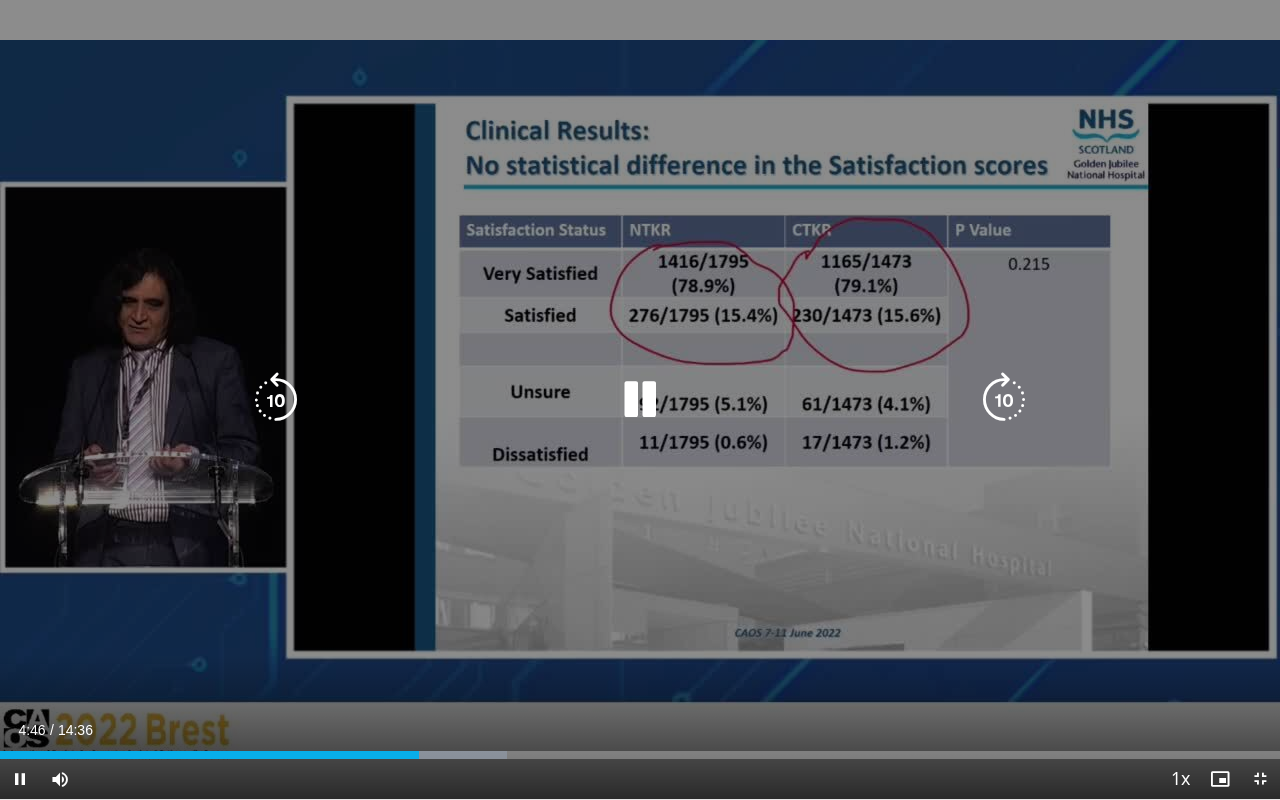 click on "10 seconds
Tap to unmute" at bounding box center (640, 399) 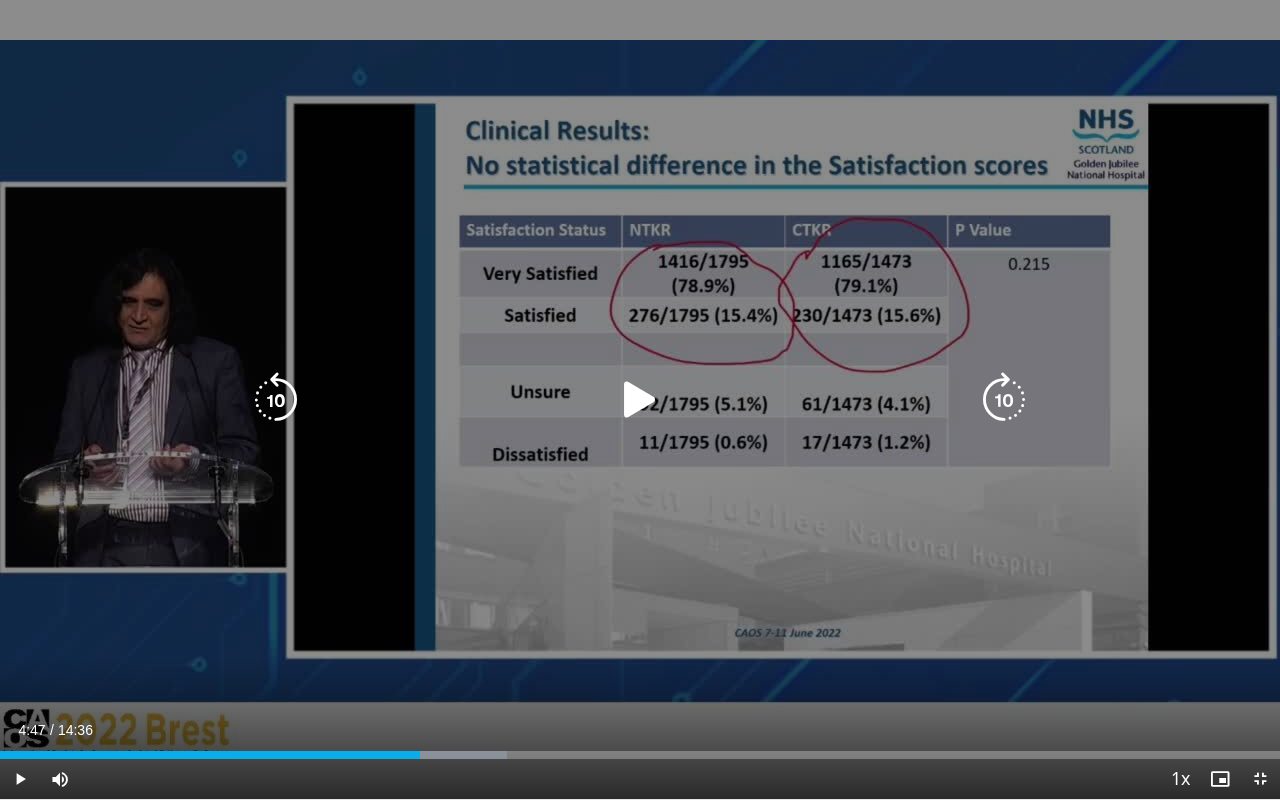 click at bounding box center (640, 400) 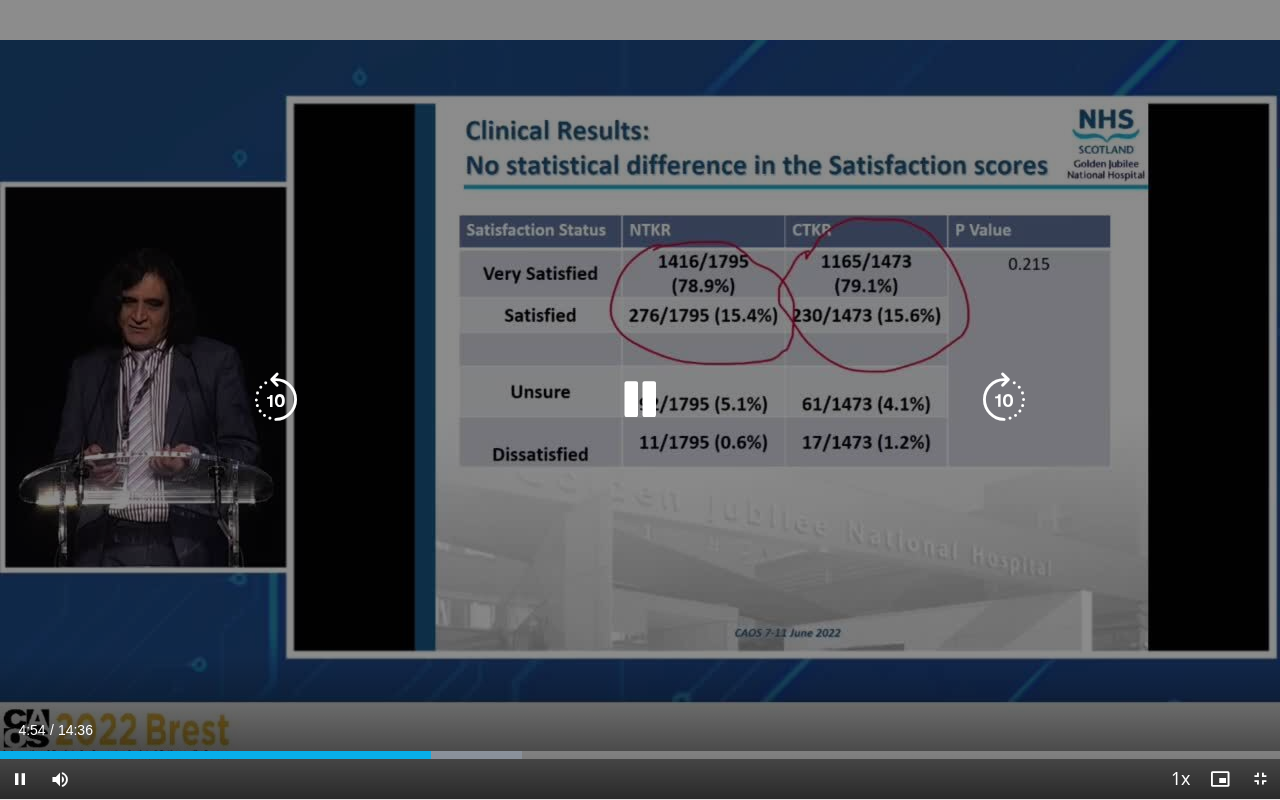click at bounding box center [640, 400] 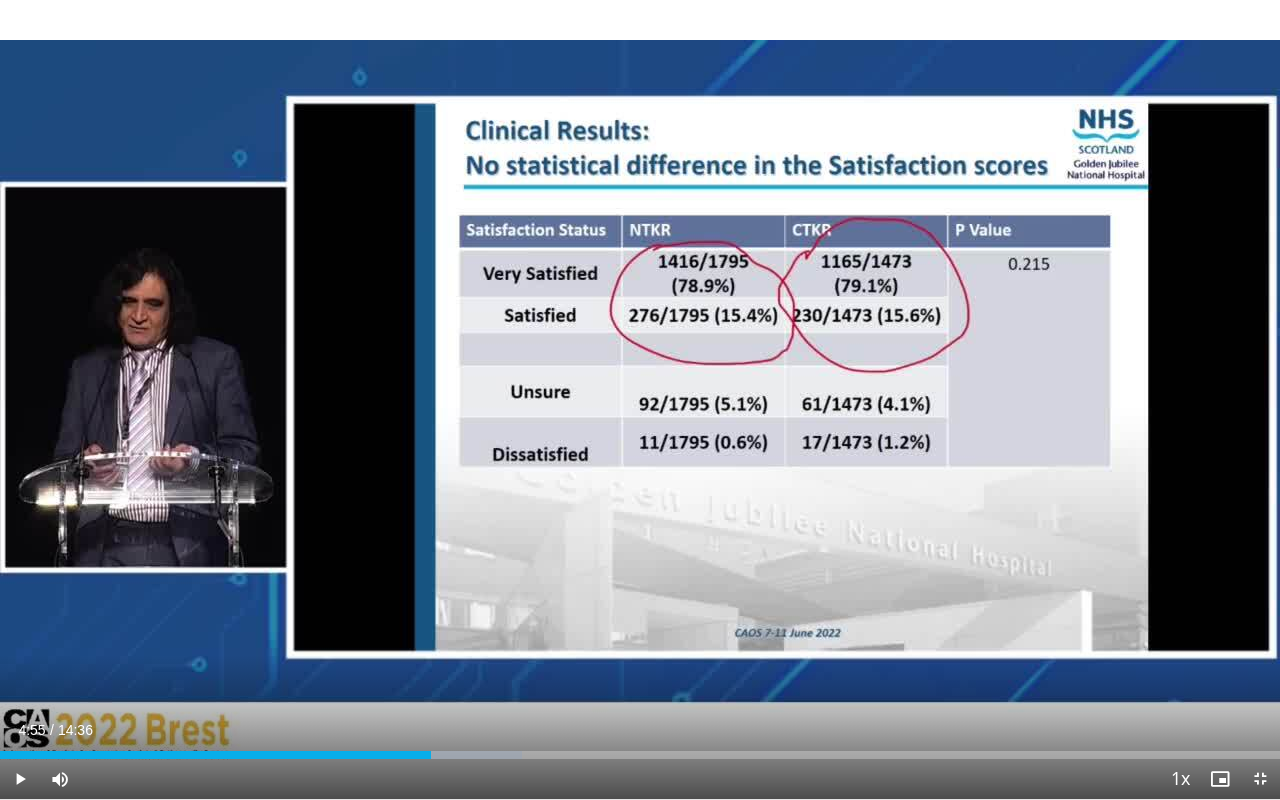 click on "10 seconds
Tap to unmute" at bounding box center [640, 399] 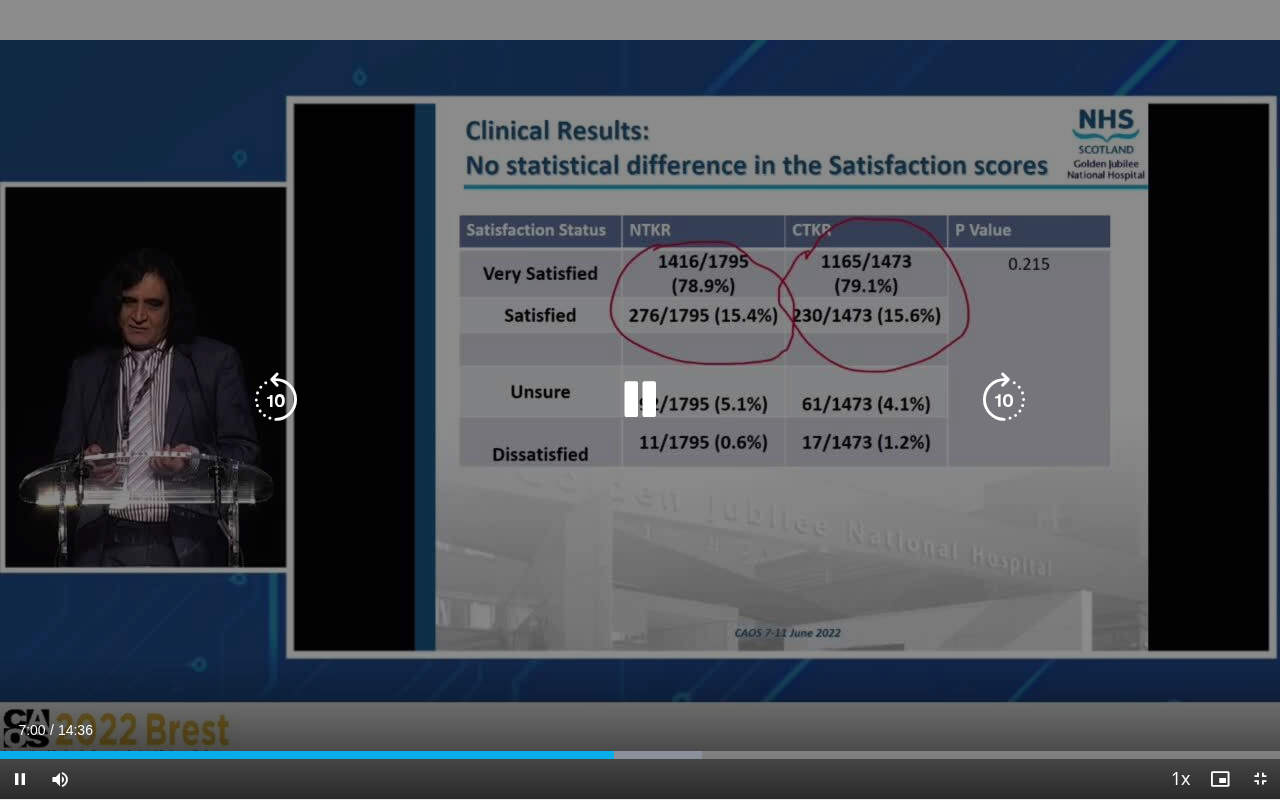 click at bounding box center (640, 400) 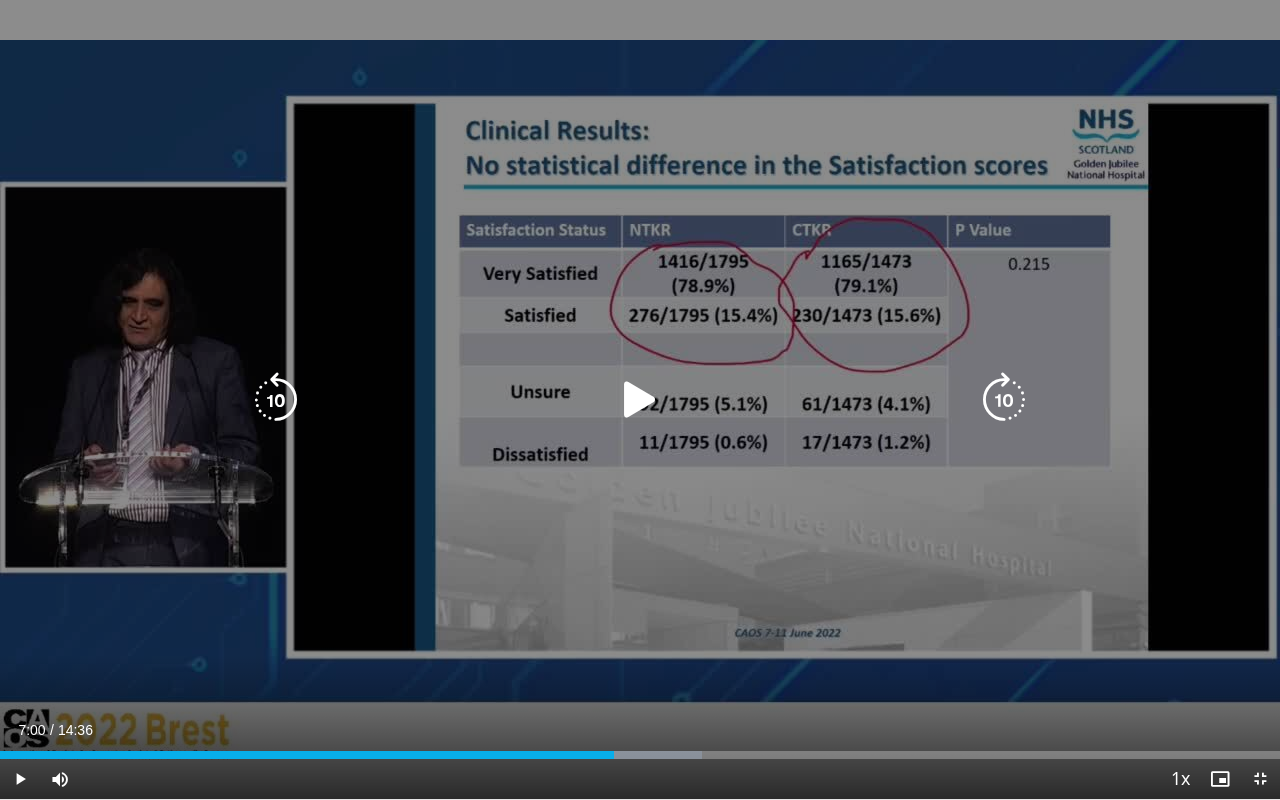 click at bounding box center (640, 400) 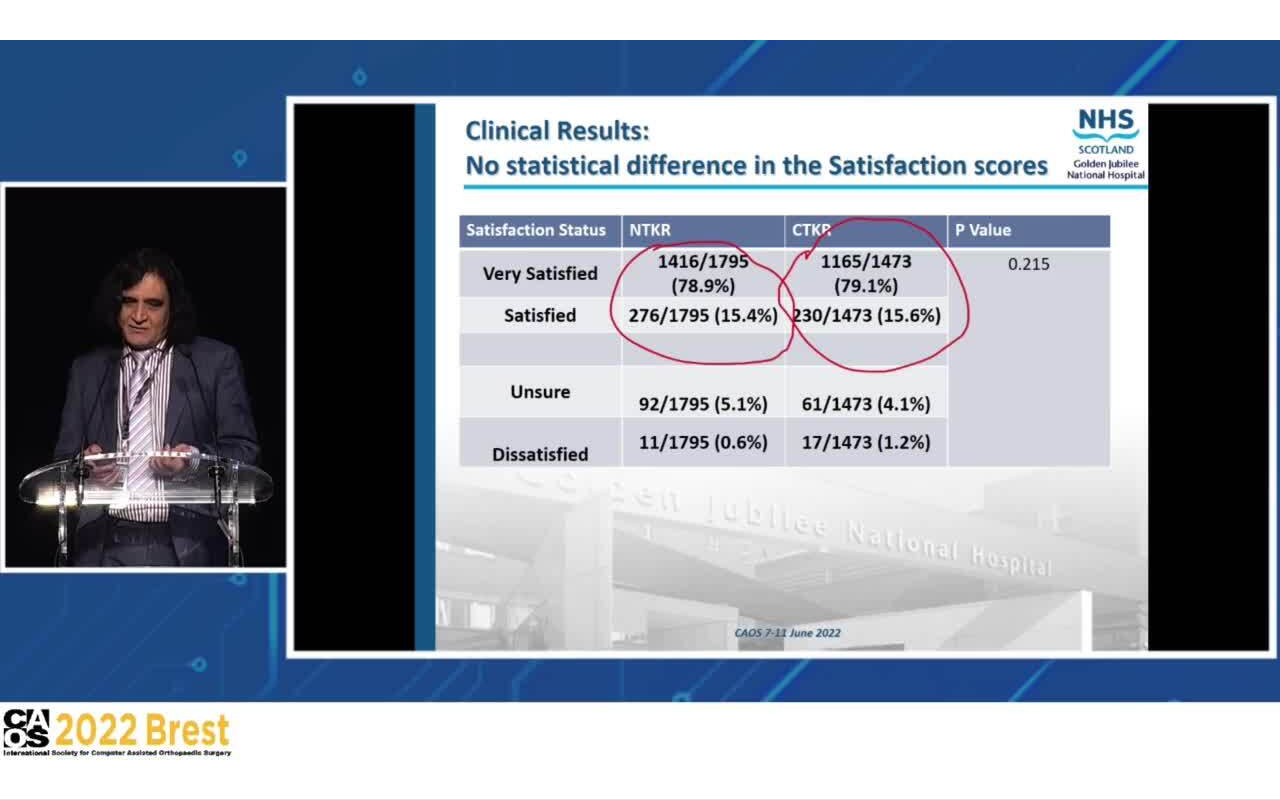 click on "10 seconds
Tap to unmute" at bounding box center (640, 399) 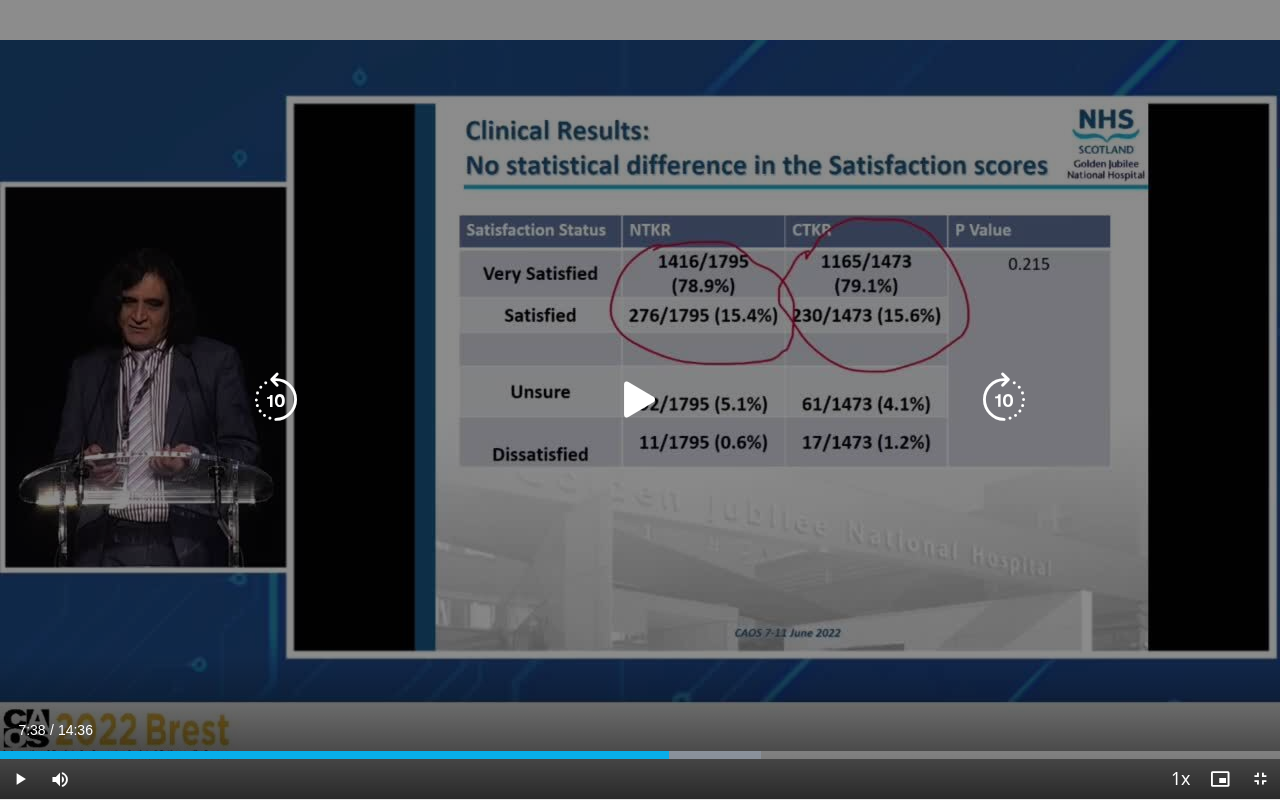 click on "10 seconds
Tap to unmute" at bounding box center (640, 399) 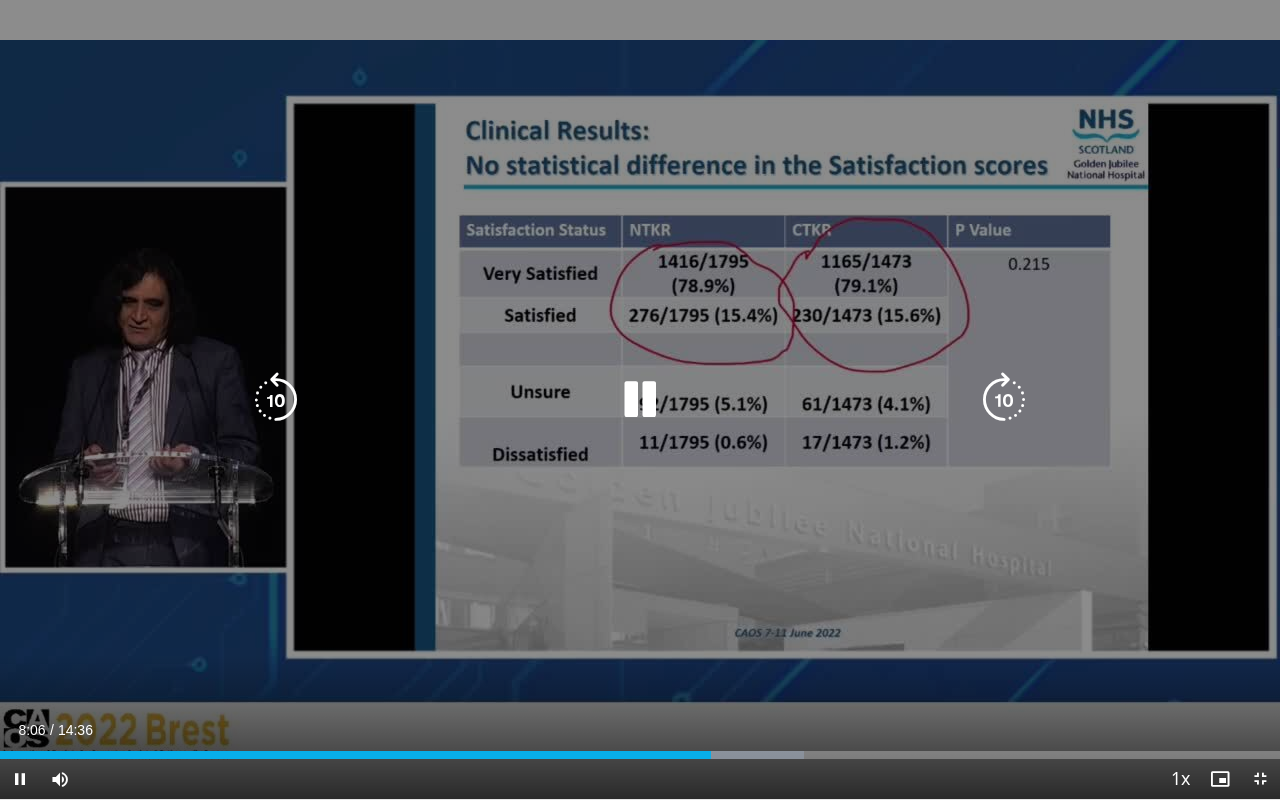 click at bounding box center [640, 400] 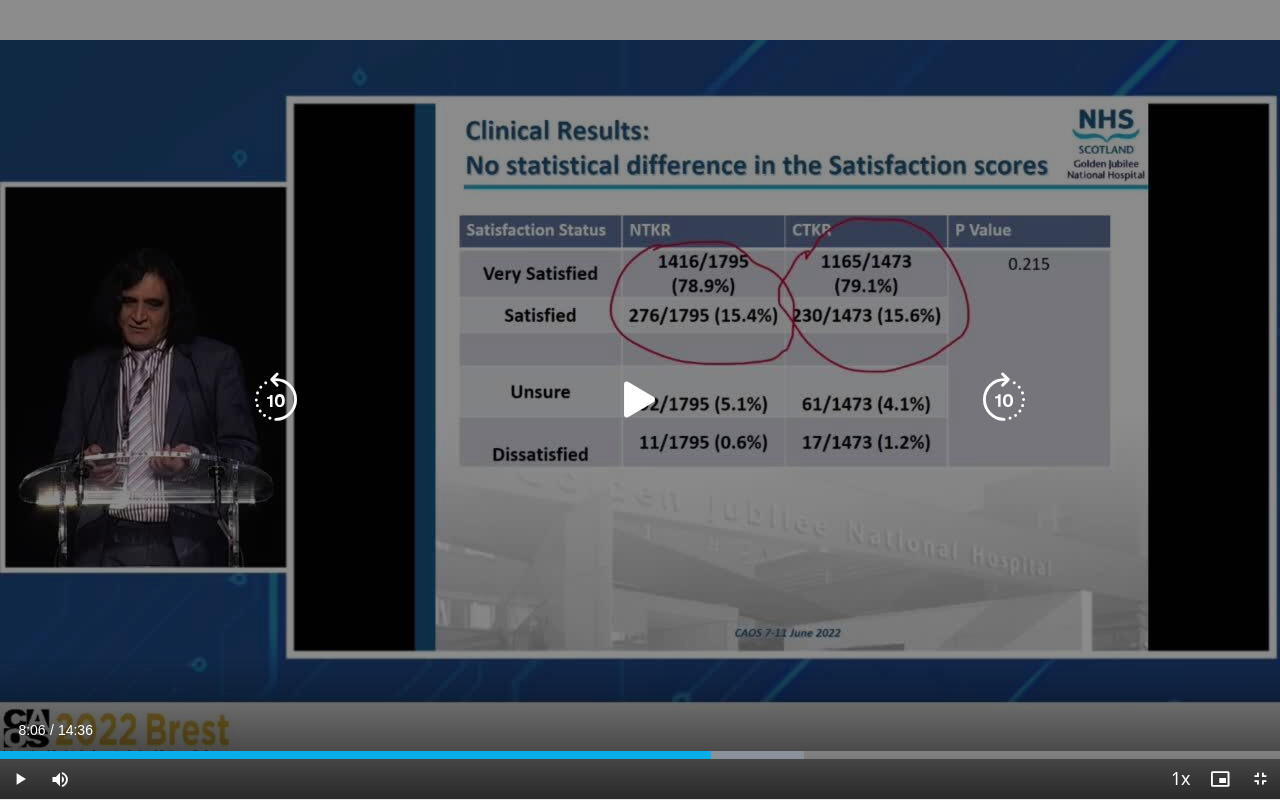 click at bounding box center [640, 400] 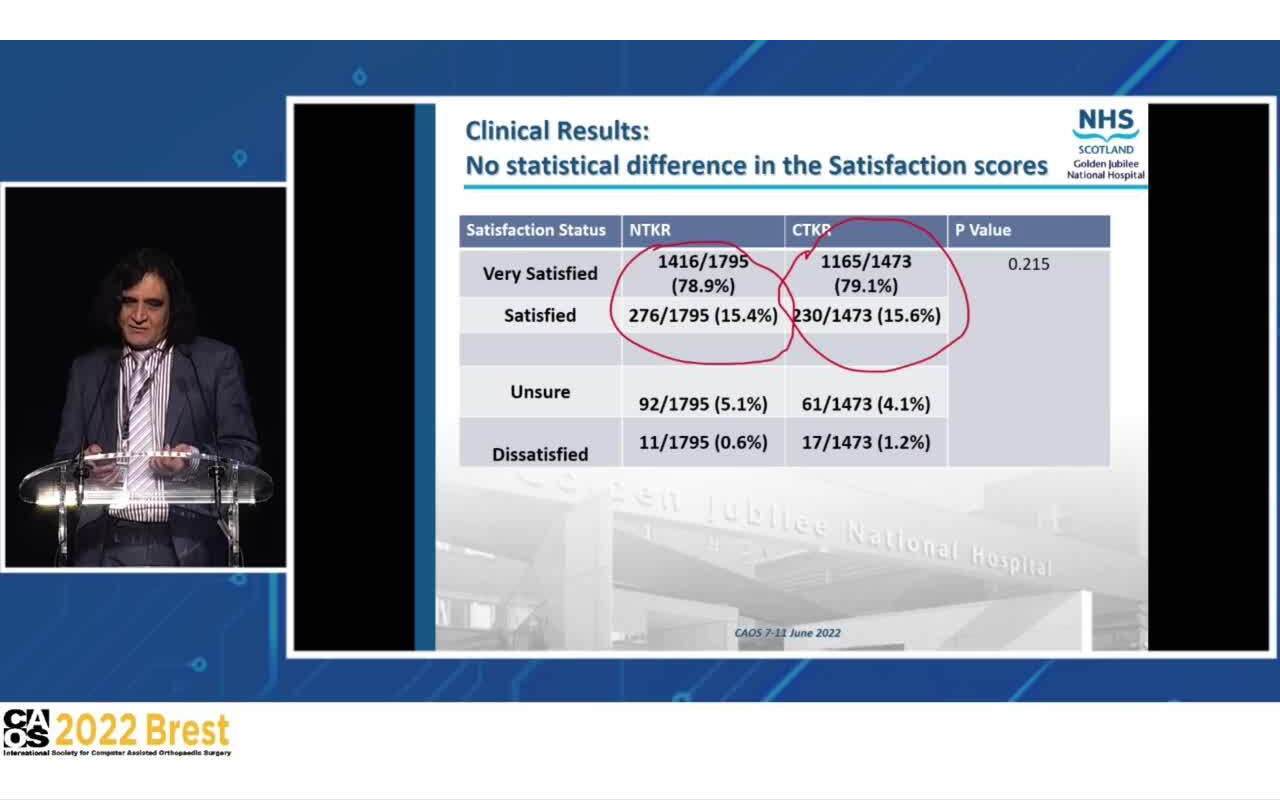 click on "10 seconds
Tap to unmute" at bounding box center [640, 399] 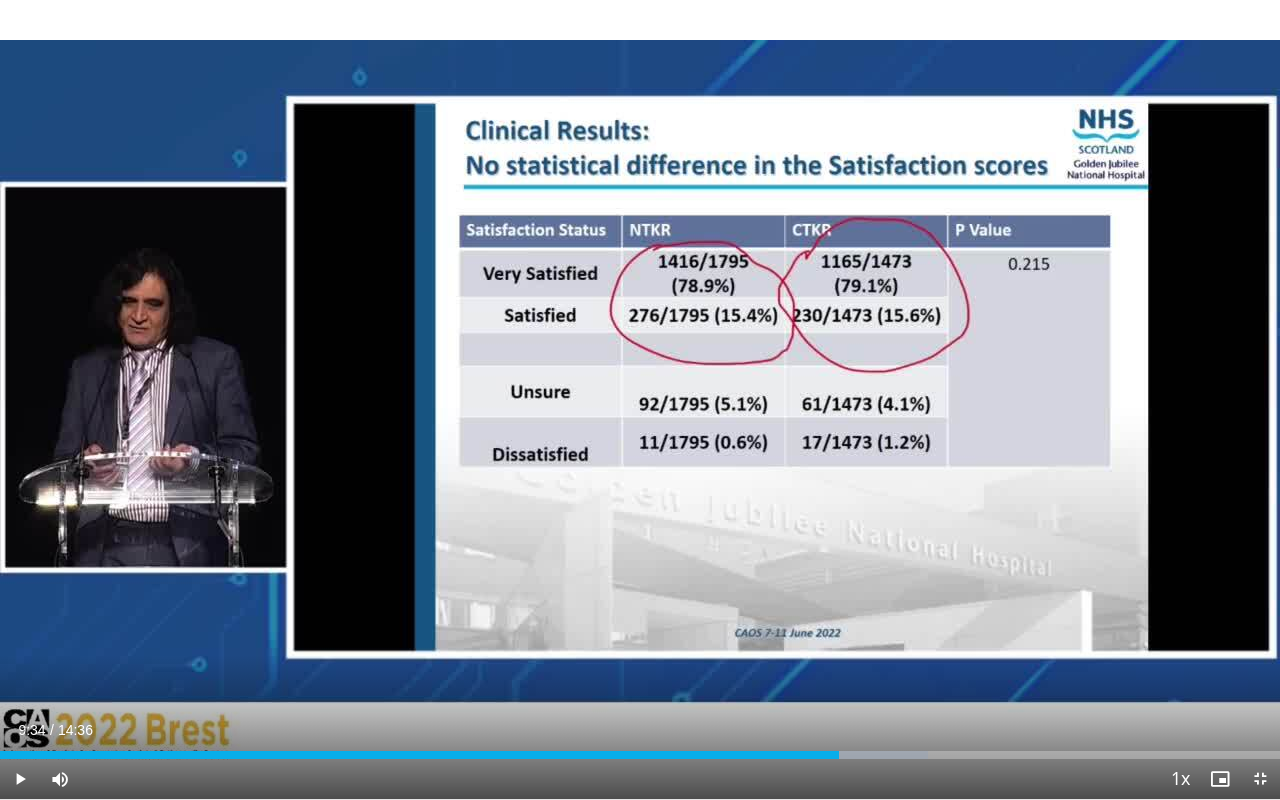 click on "10 seconds
Tap to unmute" at bounding box center [640, 399] 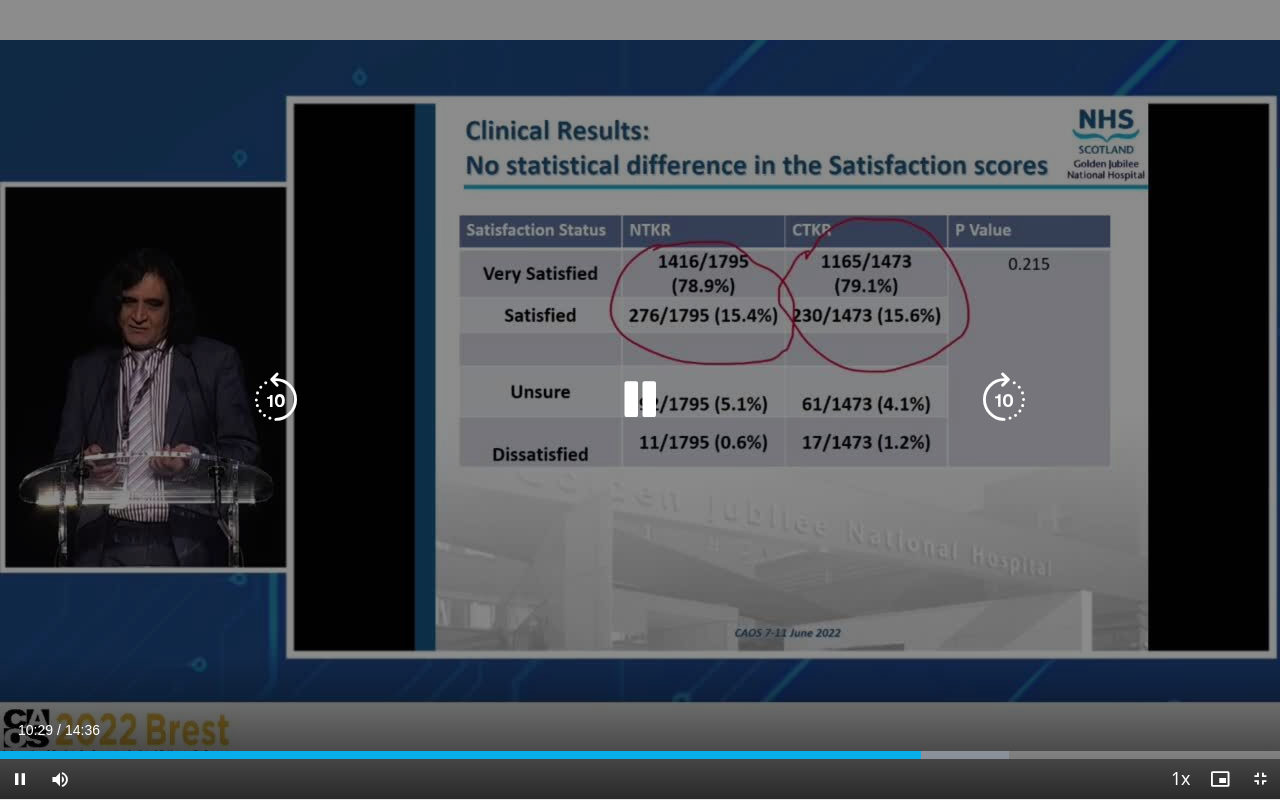 click on "10 seconds
Tap to unmute" at bounding box center (640, 399) 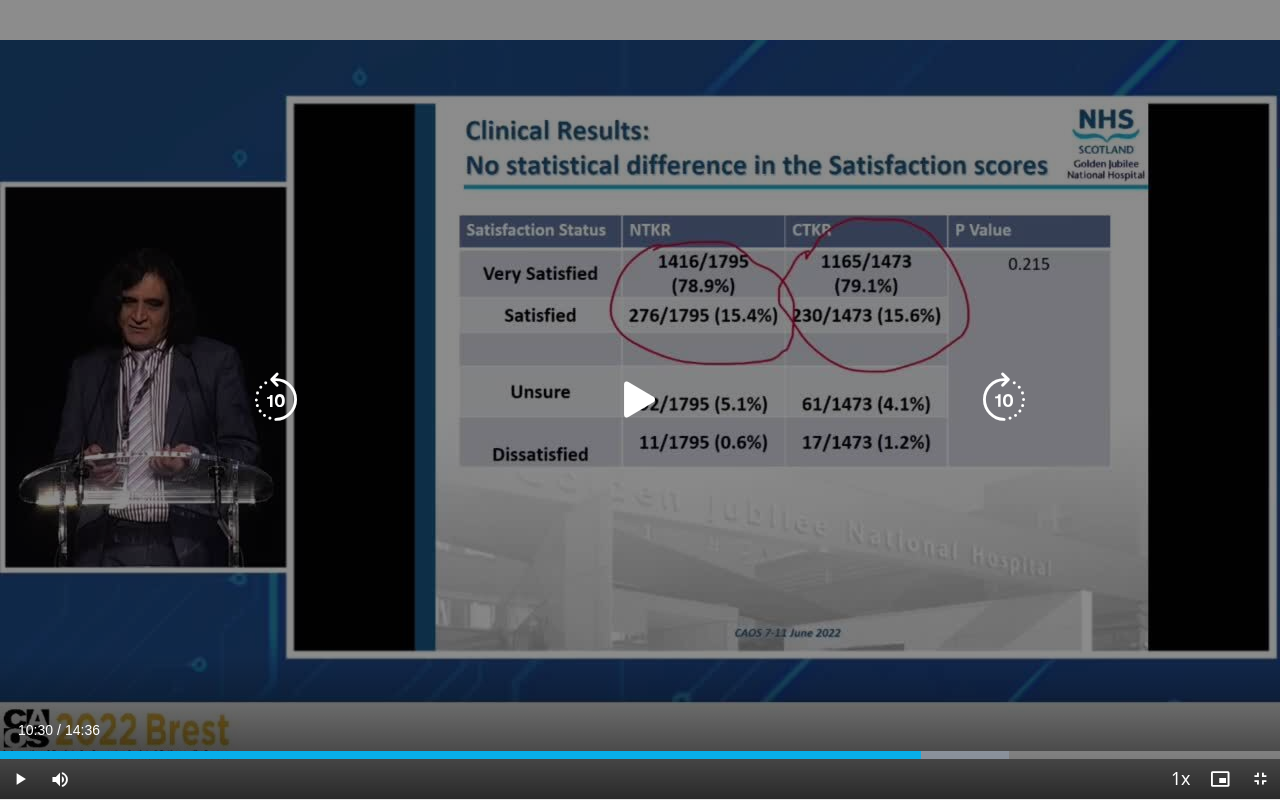 click on "10 seconds
Tap to unmute" at bounding box center (640, 399) 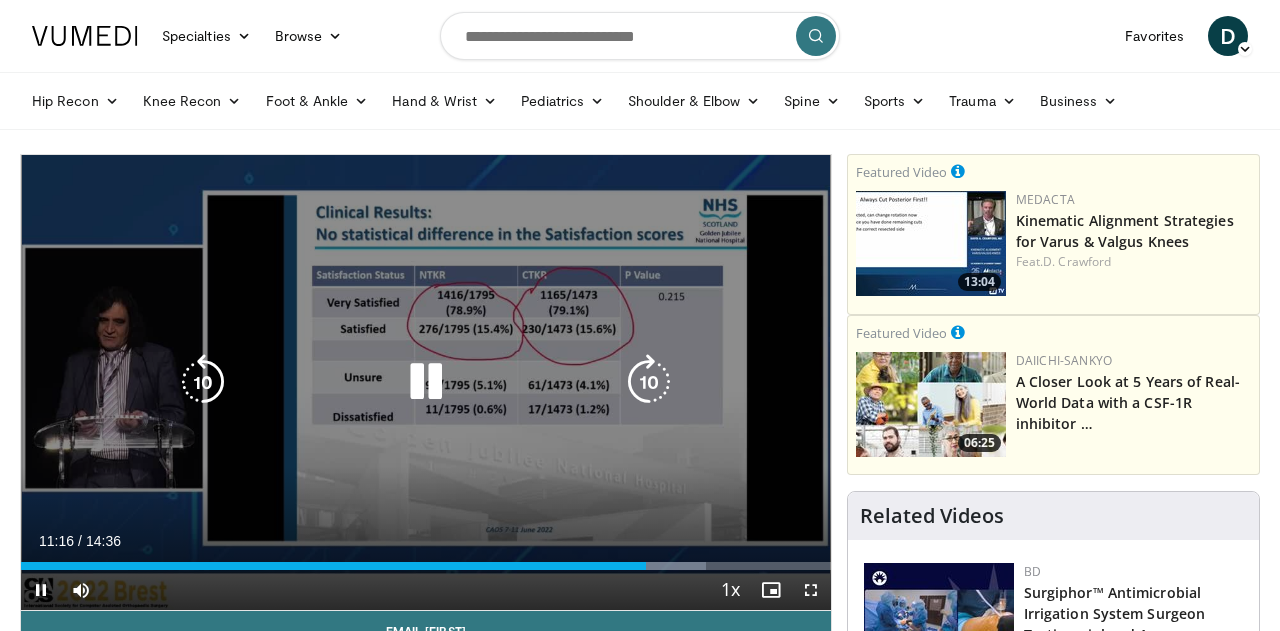 click at bounding box center (426, 382) 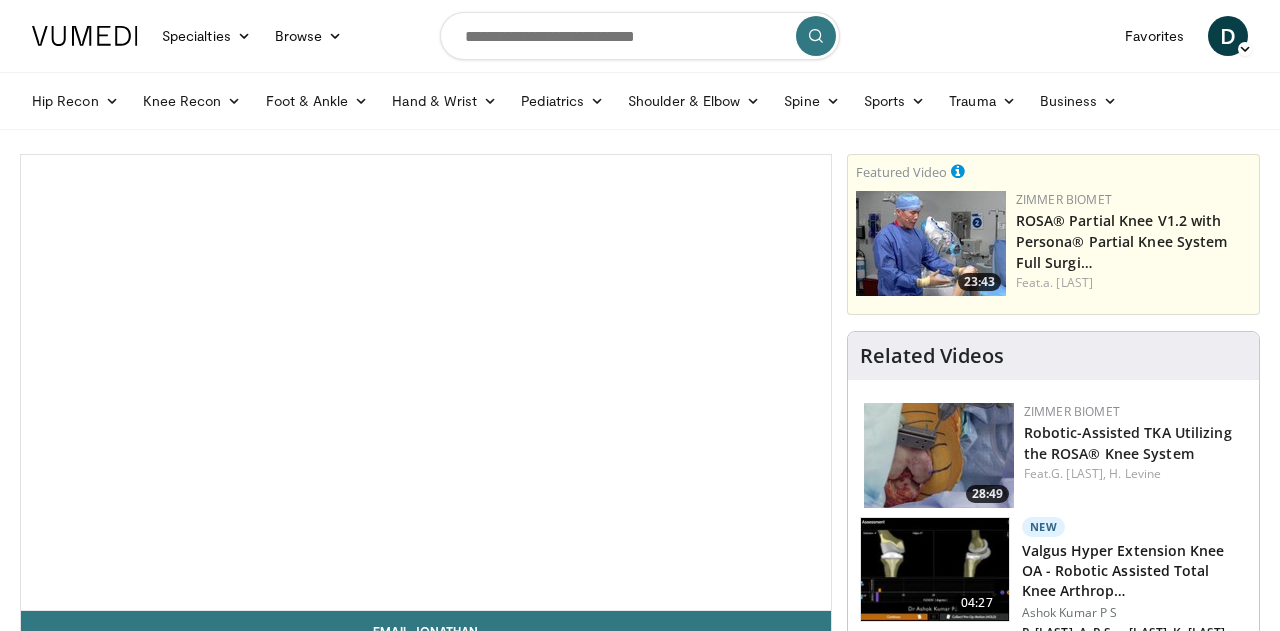 scroll, scrollTop: 0, scrollLeft: 0, axis: both 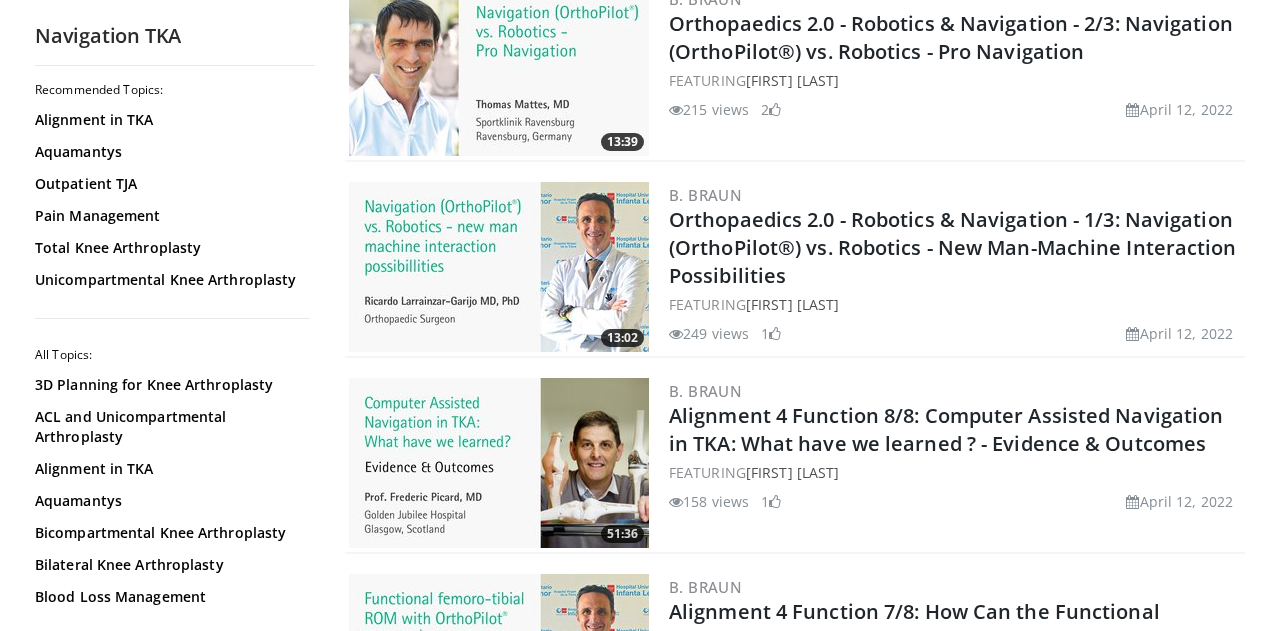 click at bounding box center [499, 267] 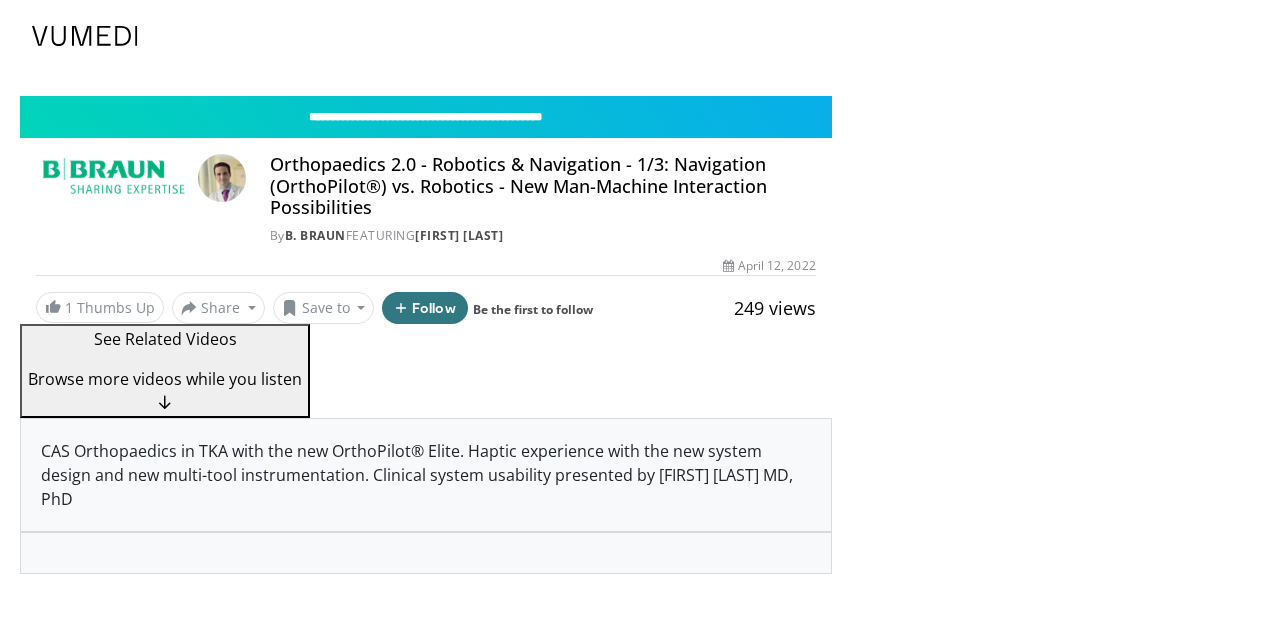 scroll, scrollTop: 0, scrollLeft: 0, axis: both 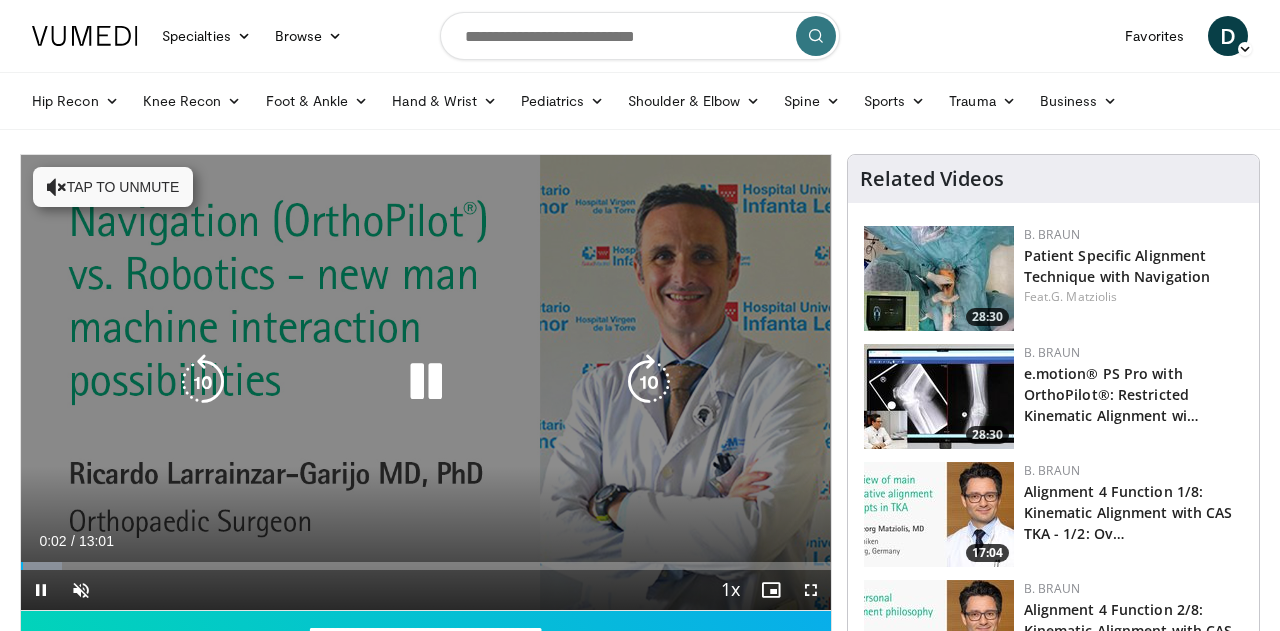 click on "Tap to unmute" at bounding box center [113, 187] 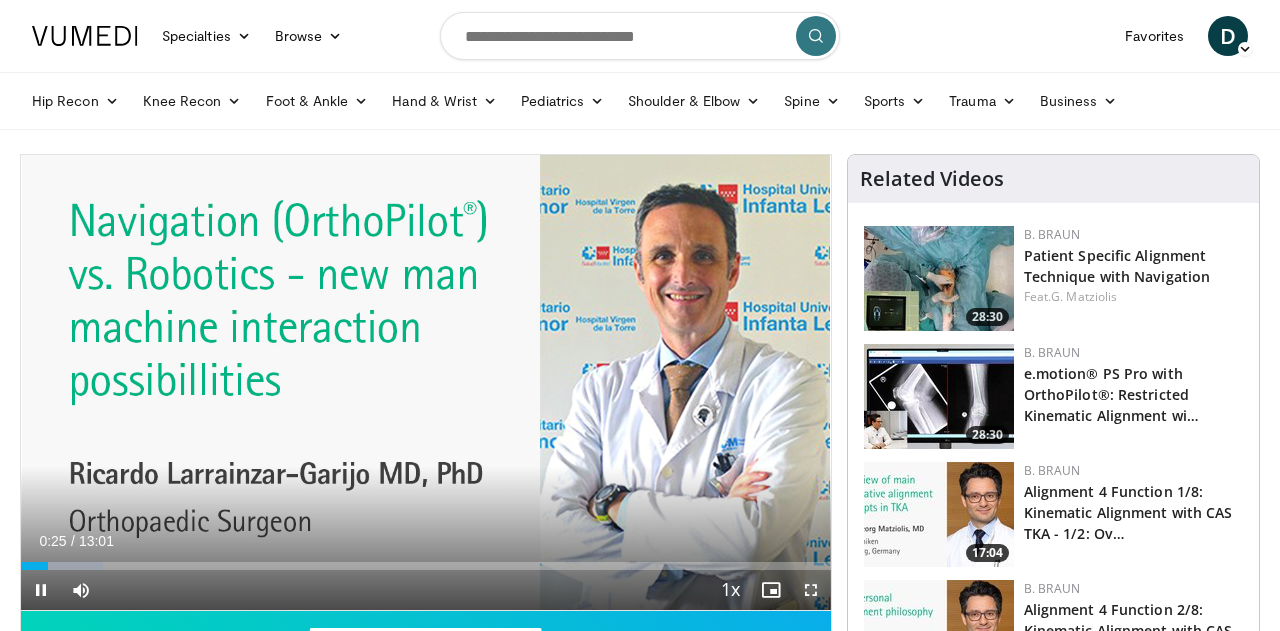 click at bounding box center [811, 590] 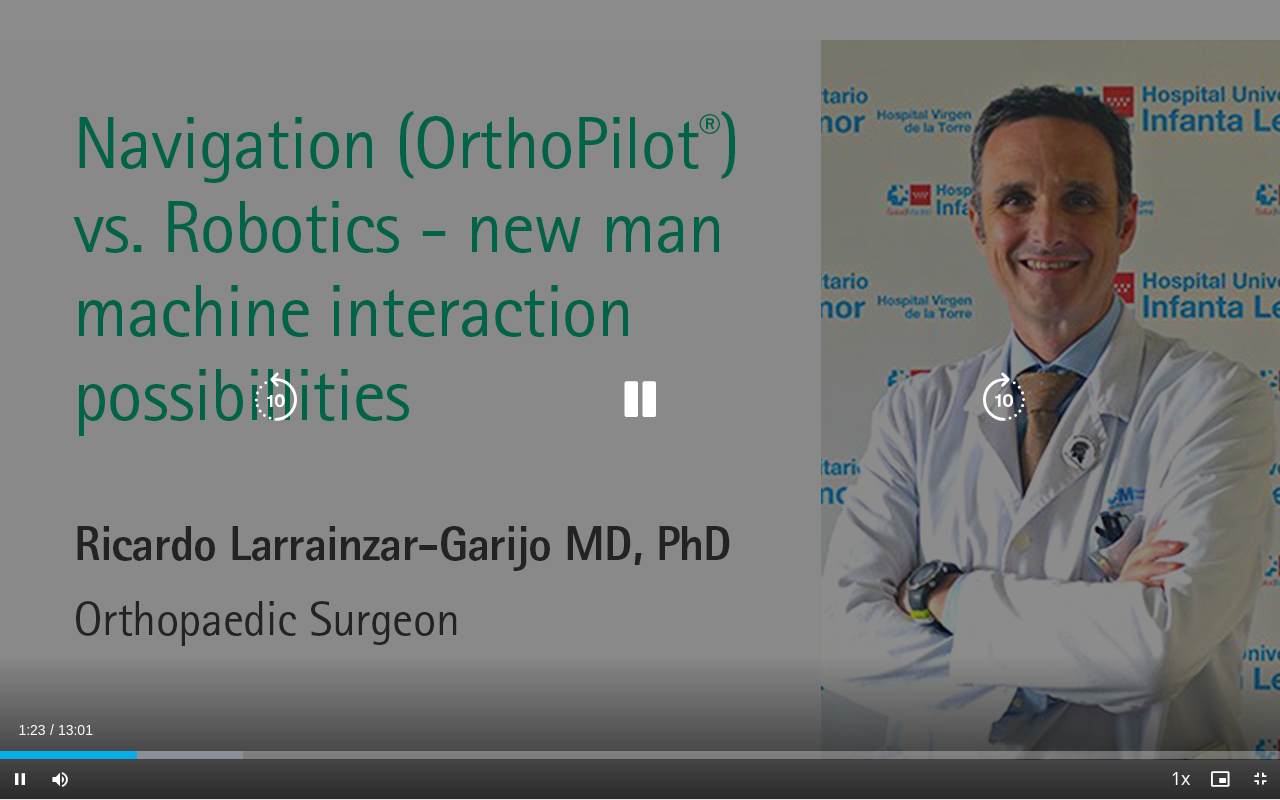 click on "10 seconds
Tap to unmute" at bounding box center (640, 399) 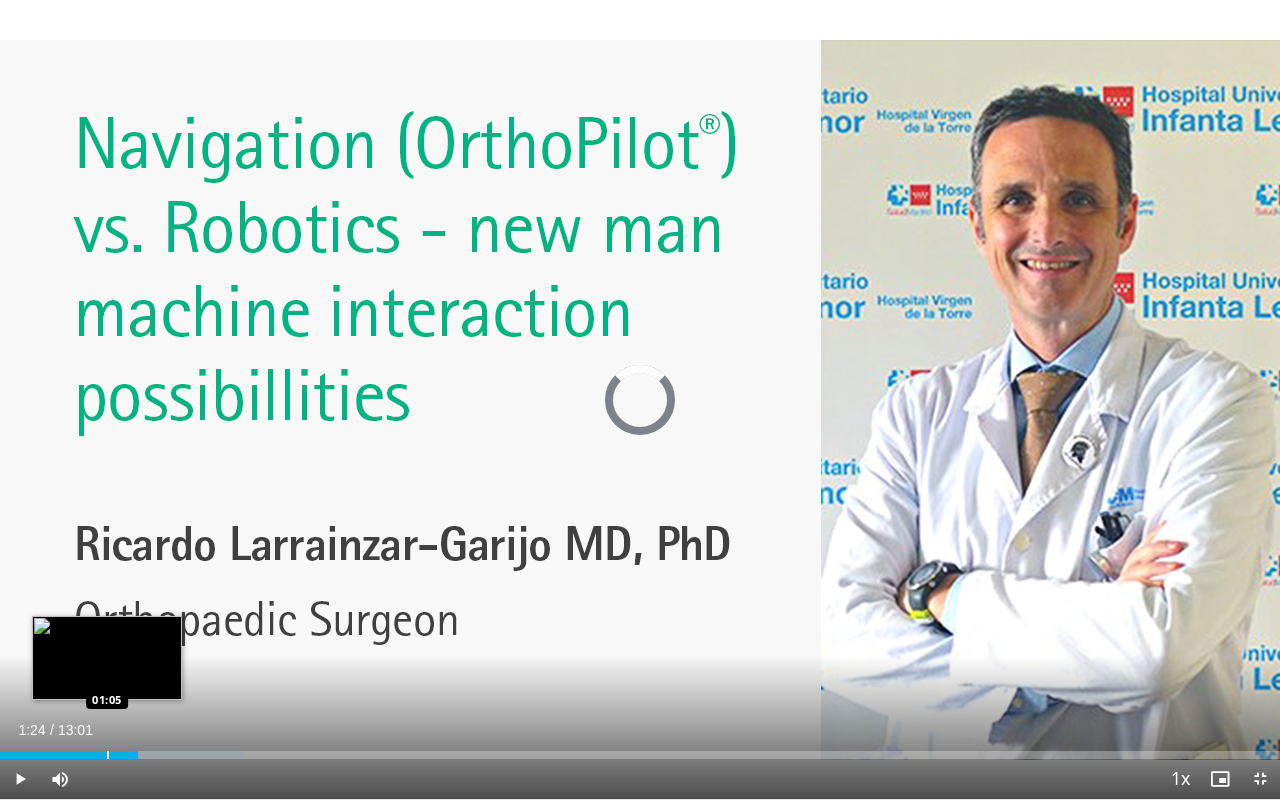 click at bounding box center [108, 755] 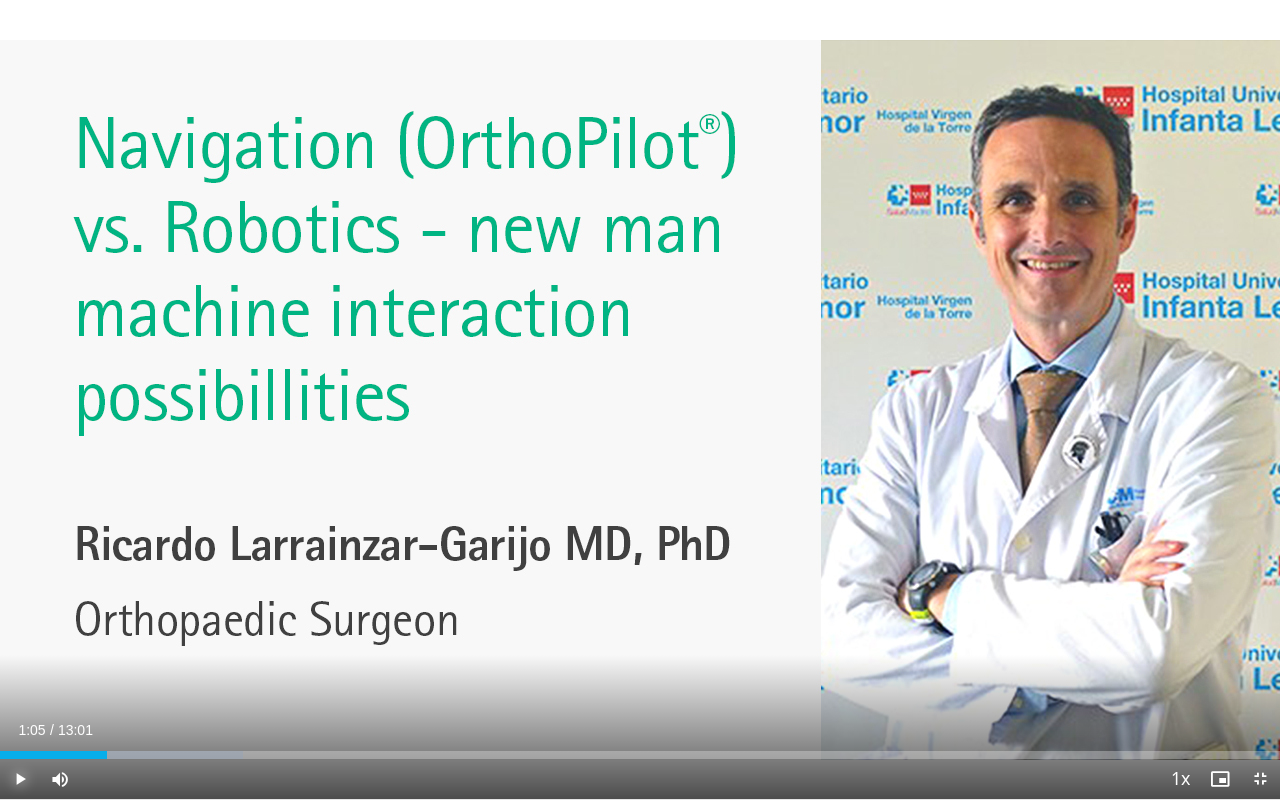 click at bounding box center (20, 779) 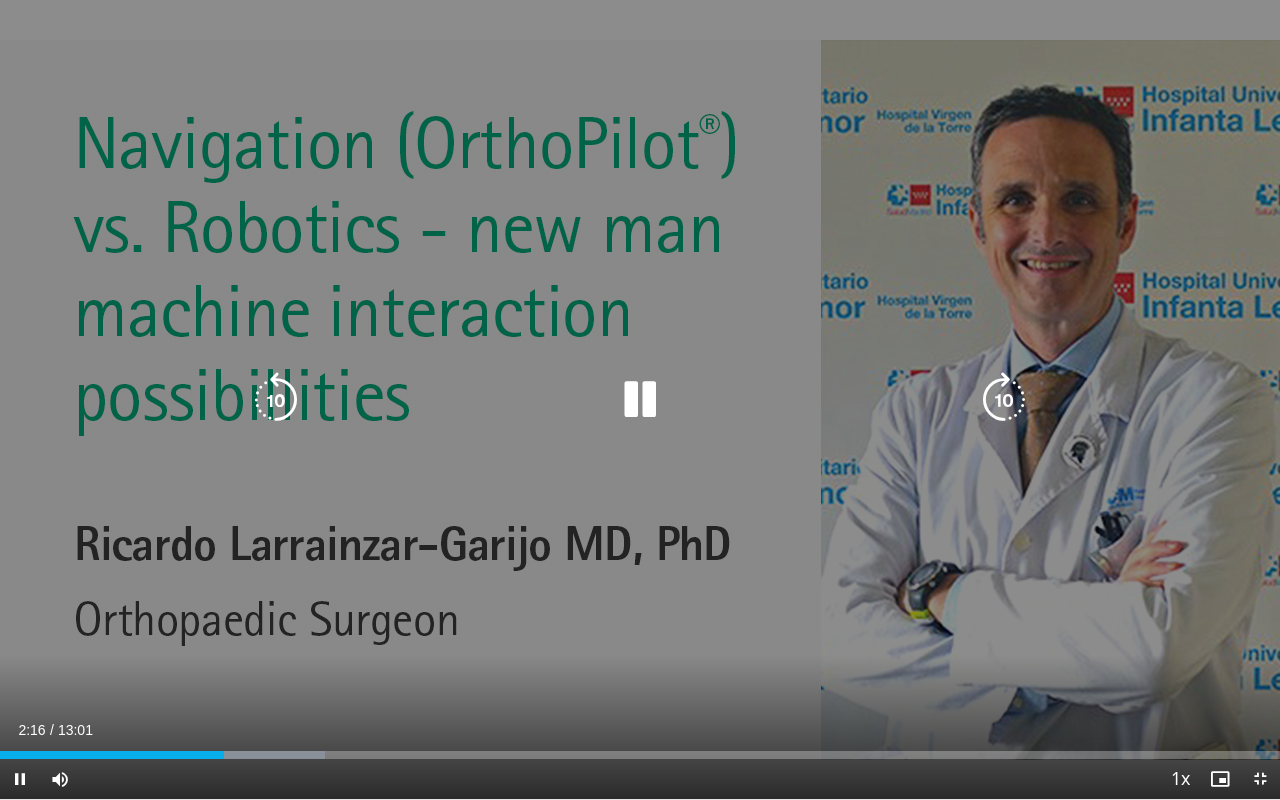 click on "10 seconds
Tap to unmute" at bounding box center (640, 399) 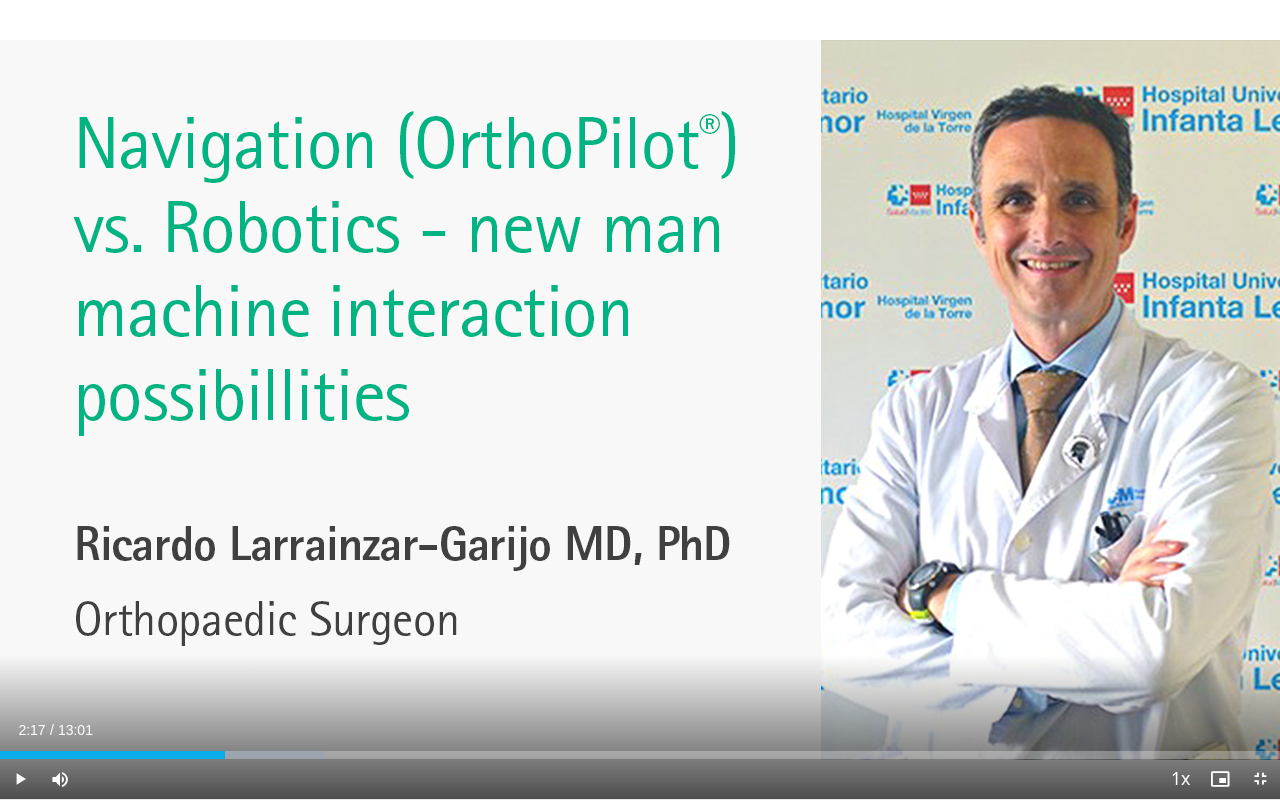 click on "10 seconds
Tap to unmute" at bounding box center [640, 399] 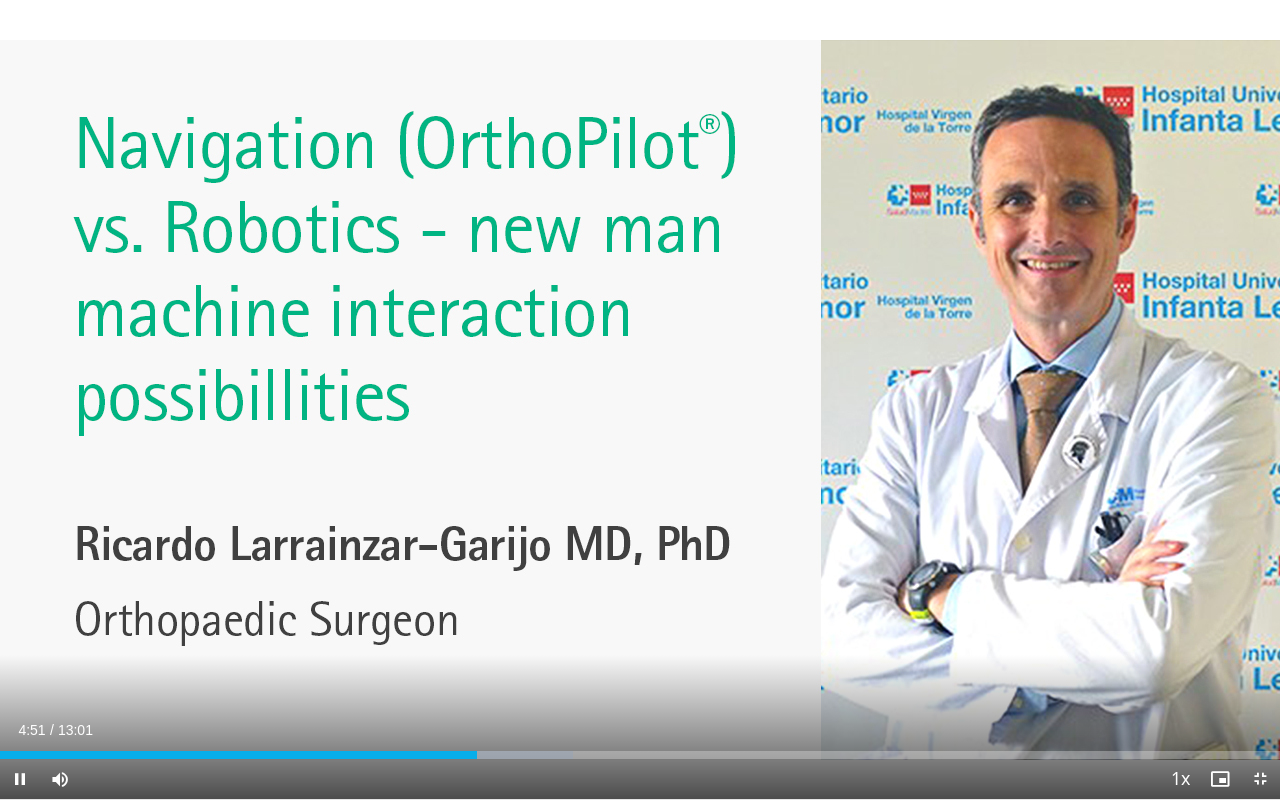 click on "**********" at bounding box center (640, 400) 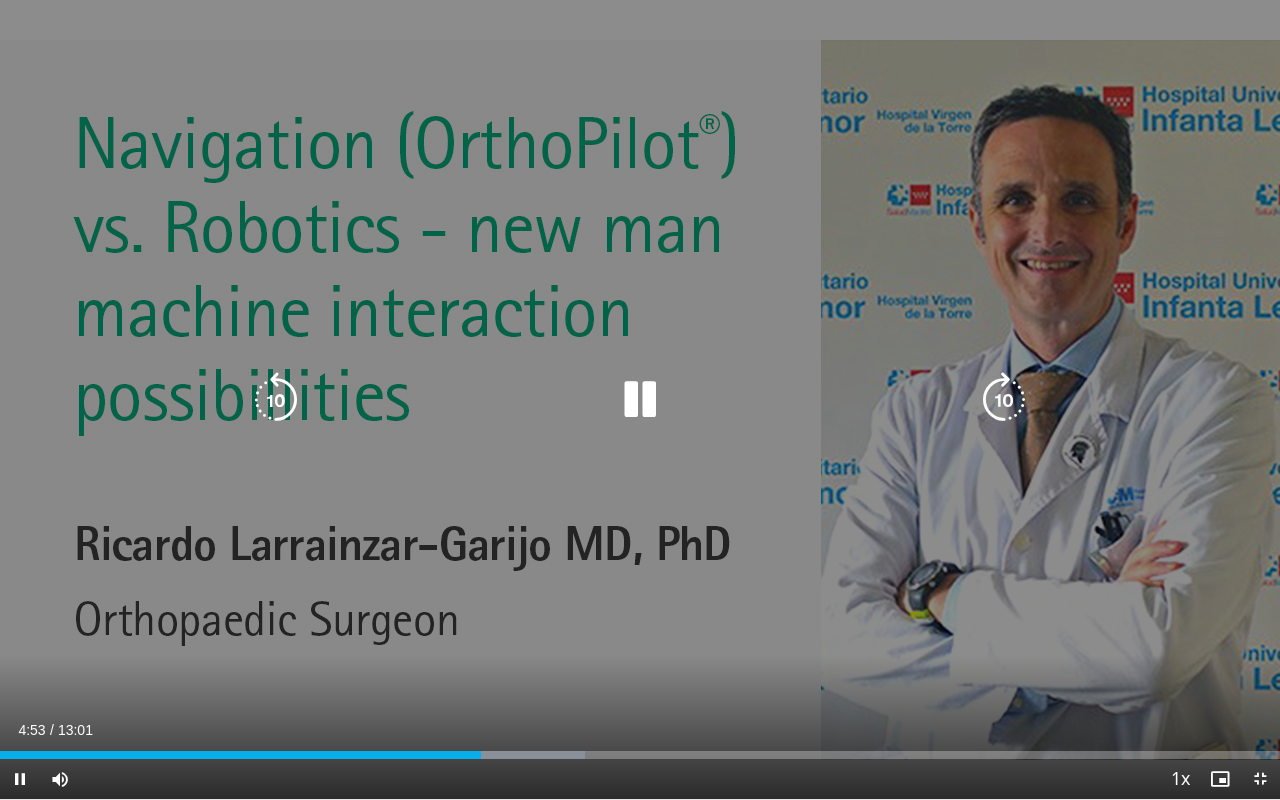 click on "10 seconds
Tap to unmute" at bounding box center [640, 399] 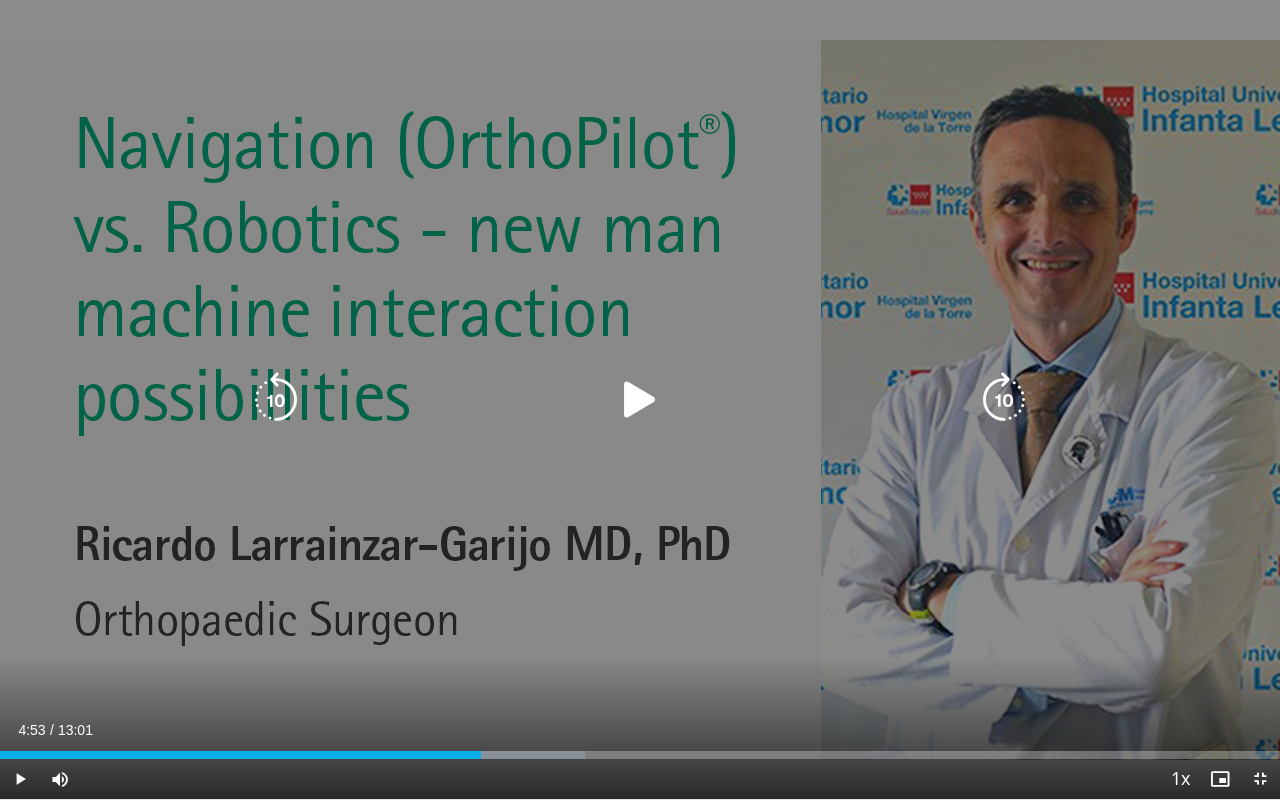click at bounding box center [640, 400] 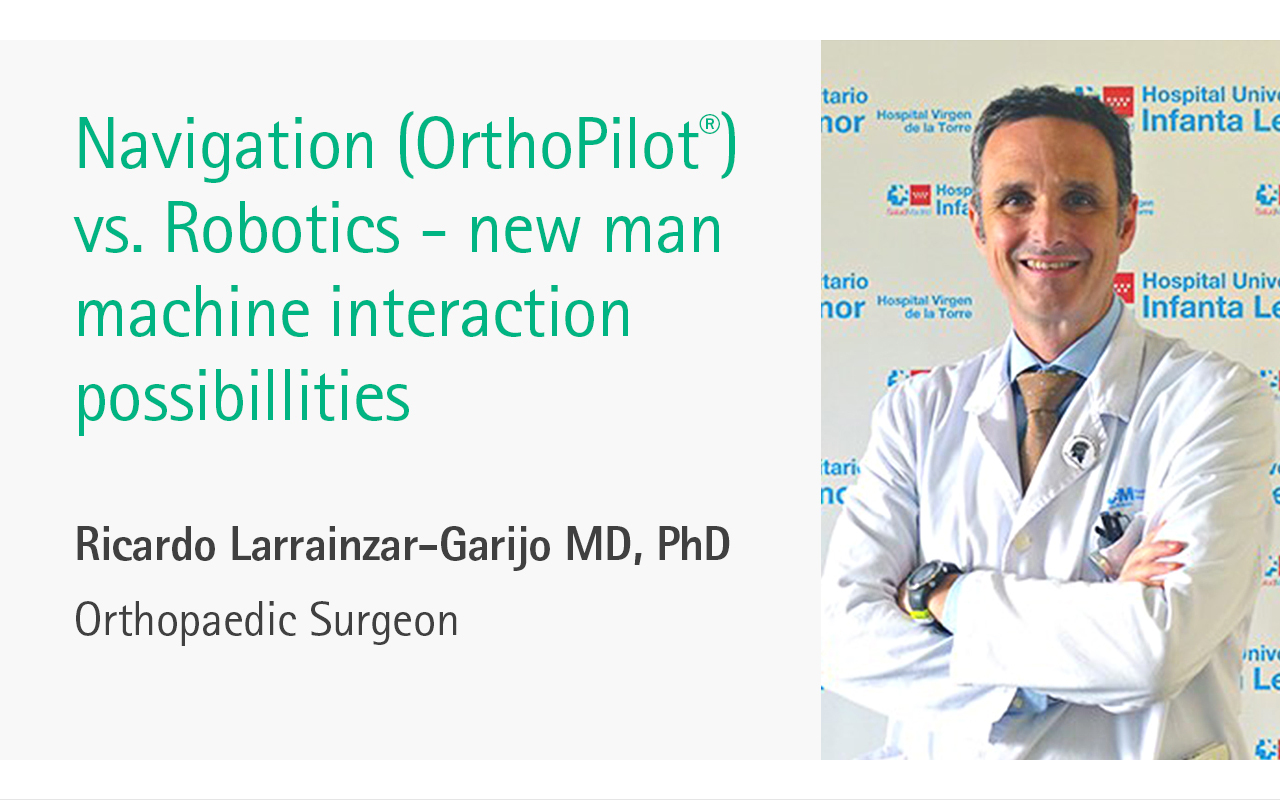 click on "10 seconds
Tap to unmute" at bounding box center (640, 399) 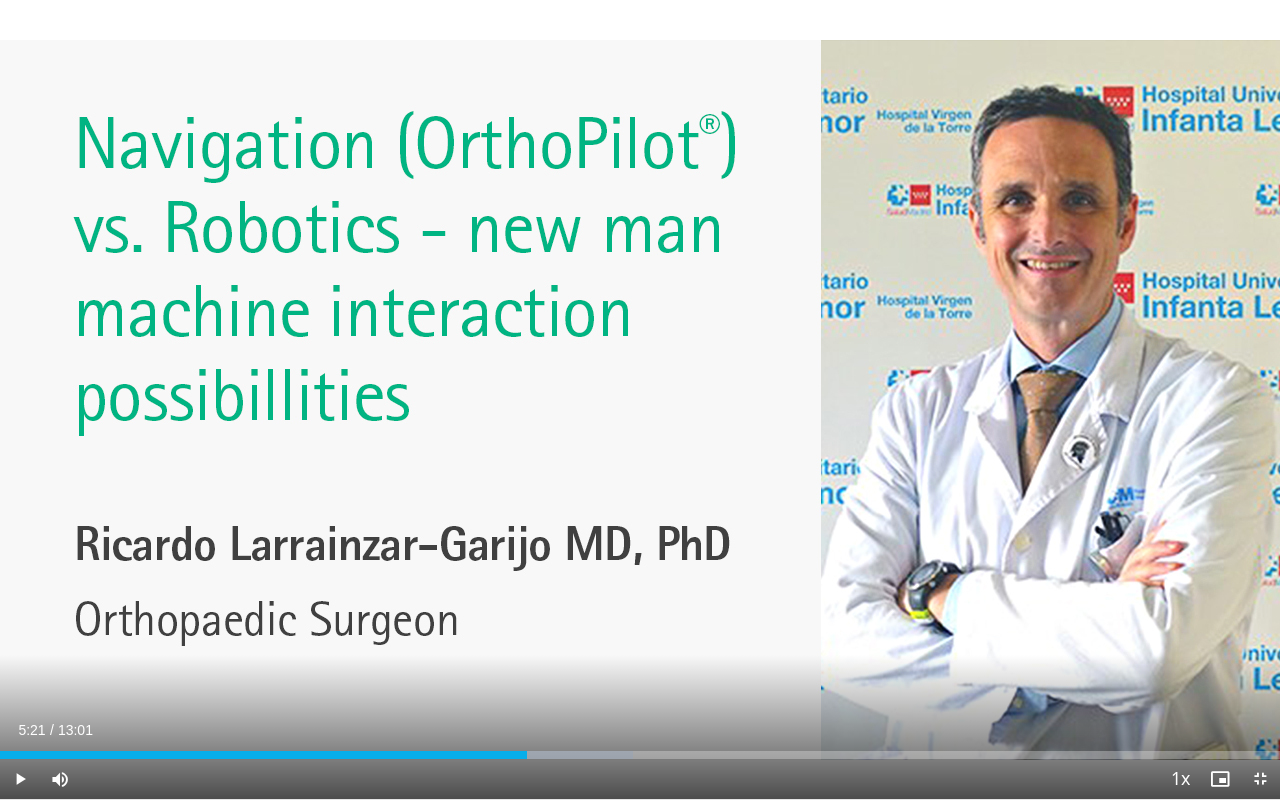 click on "10 seconds
Tap to unmute" at bounding box center [640, 399] 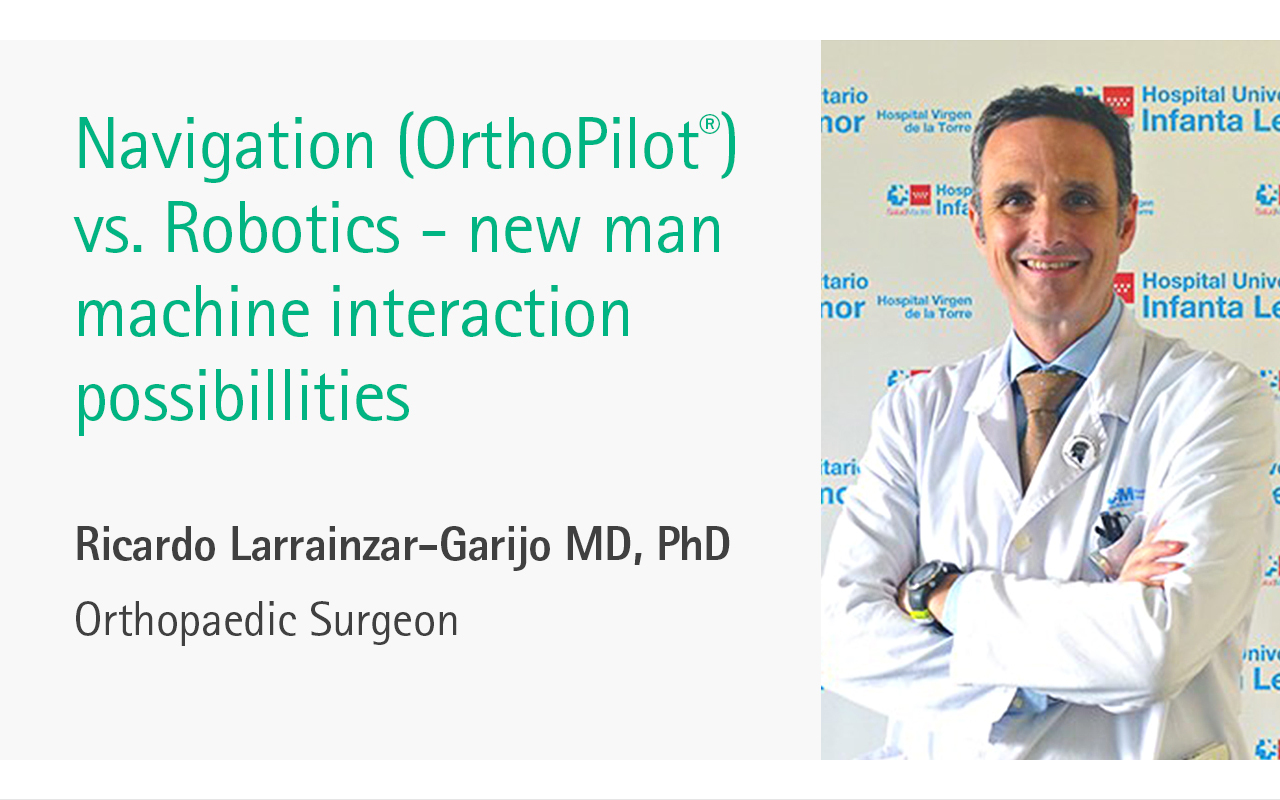 click on "10 seconds
Tap to unmute" at bounding box center (640, 399) 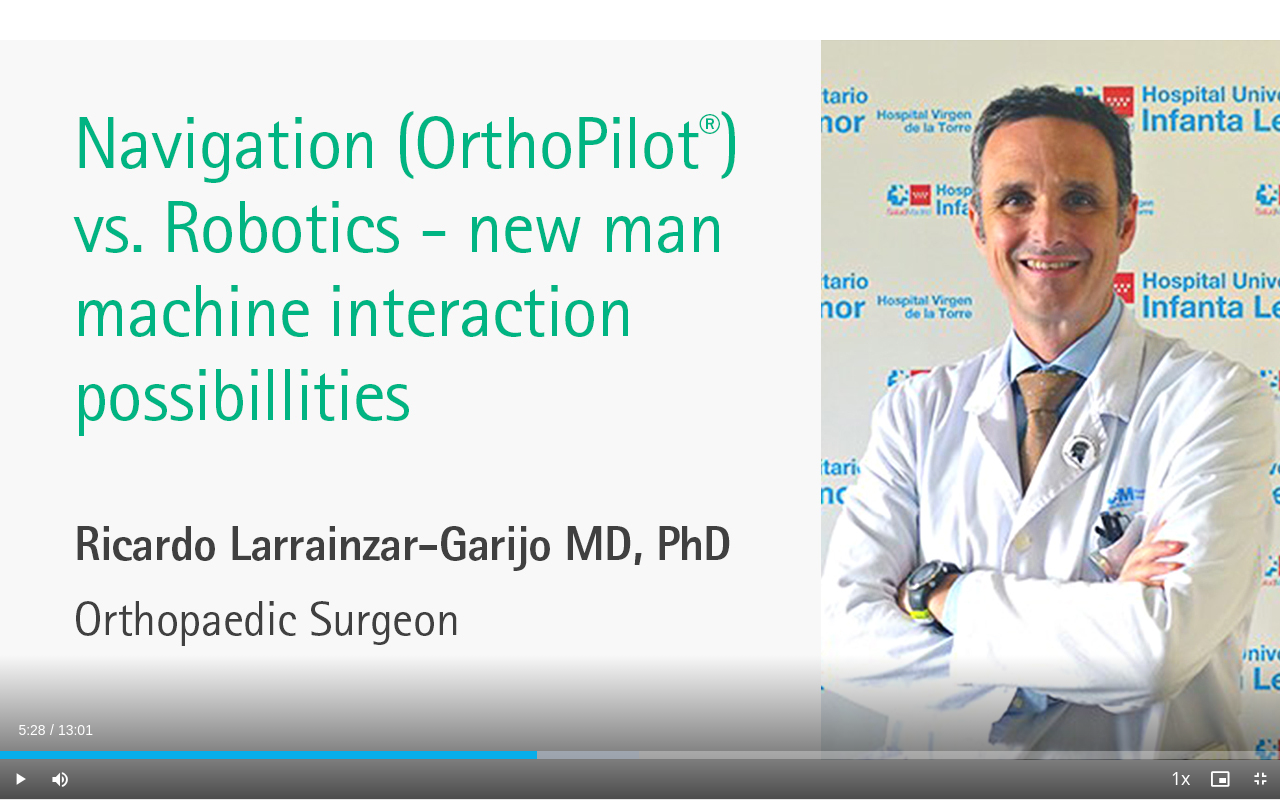 click on "10 seconds
Tap to unmute" at bounding box center [640, 399] 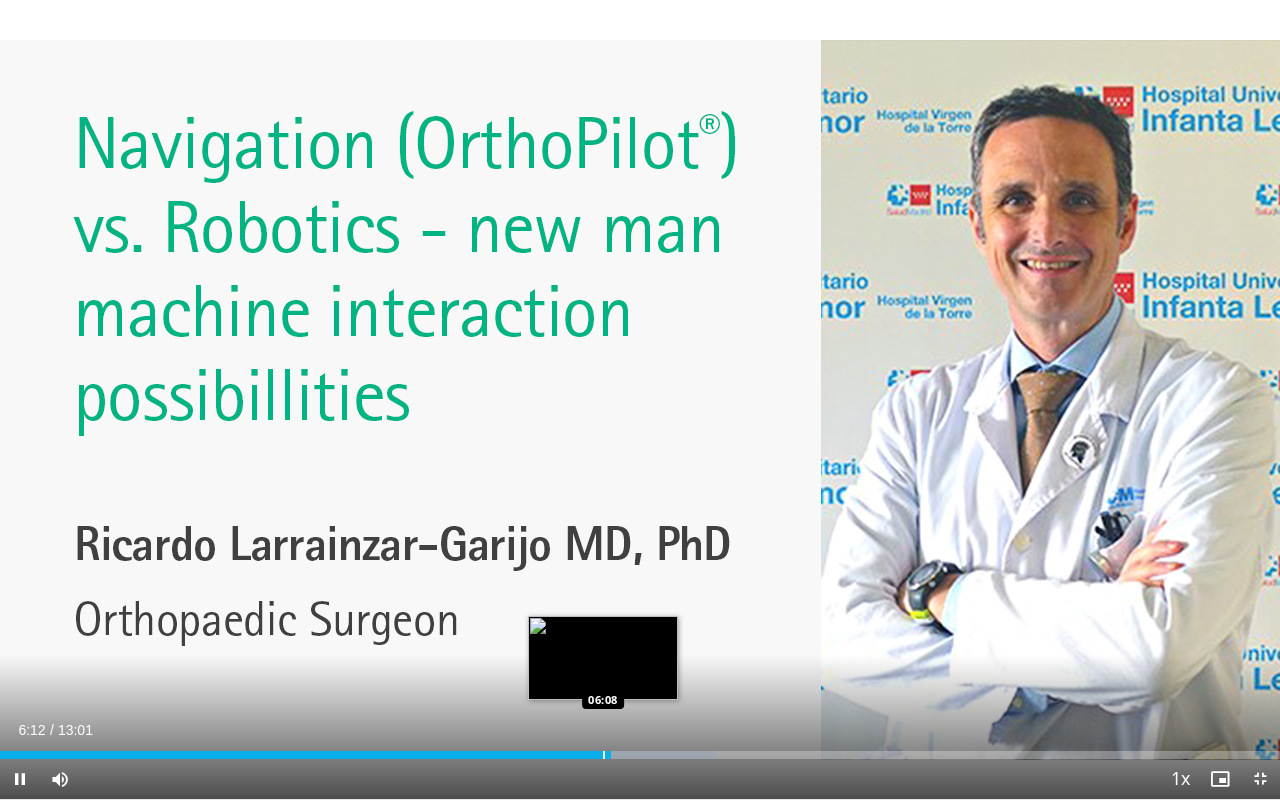 click at bounding box center [604, 755] 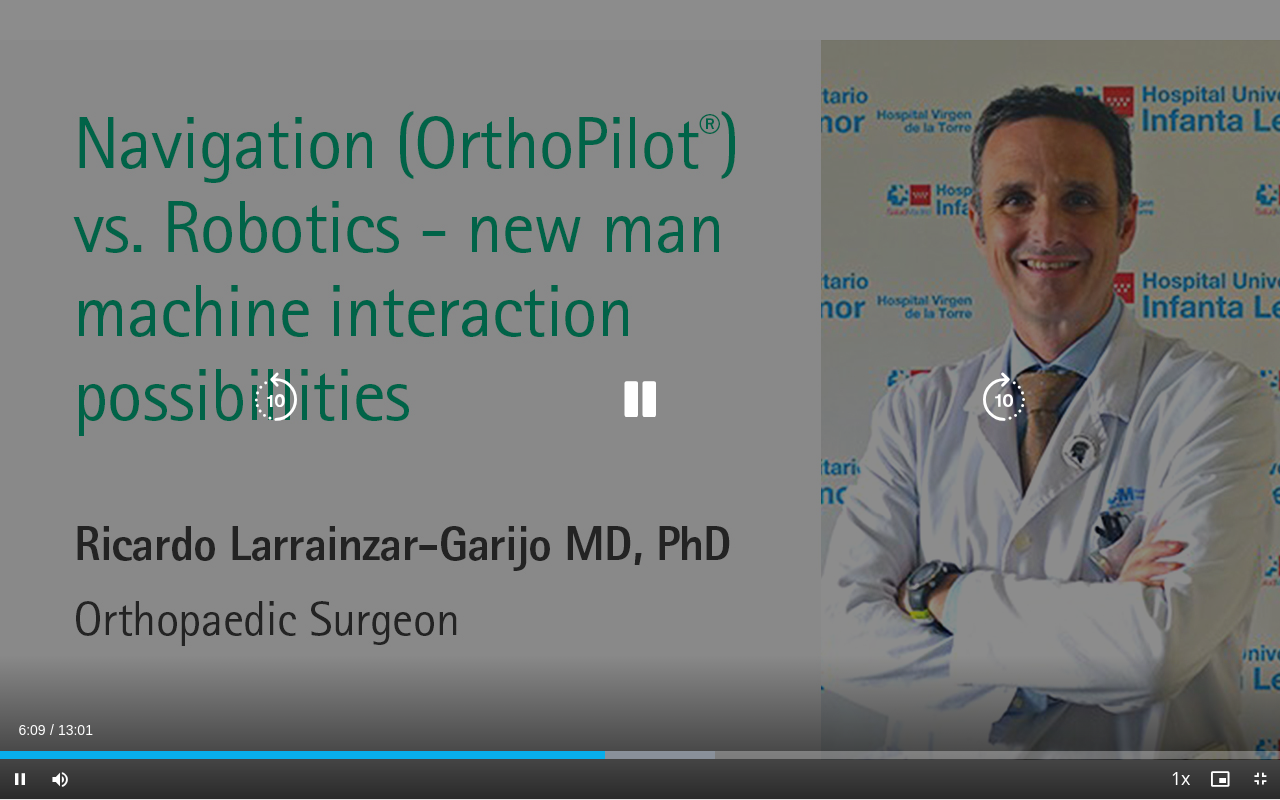 click on "10 seconds
Tap to unmute" at bounding box center (640, 399) 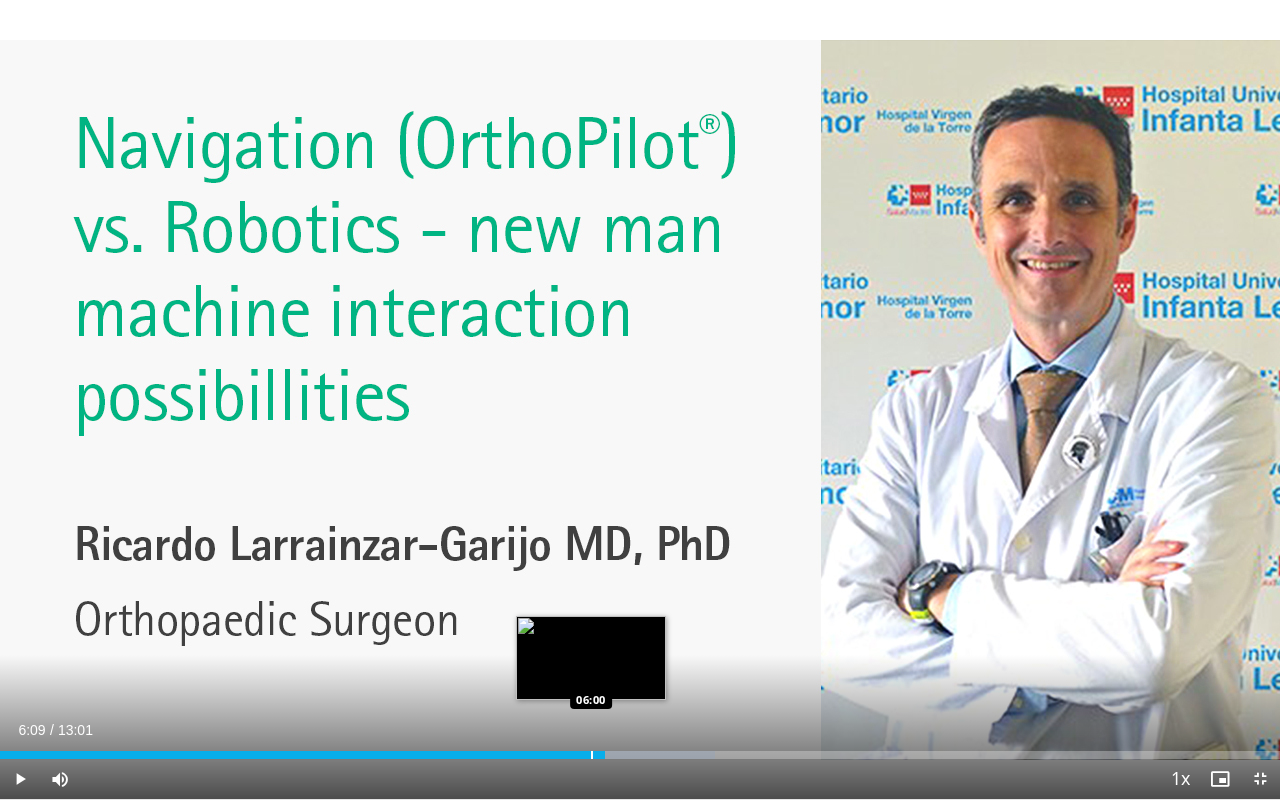 click at bounding box center (592, 755) 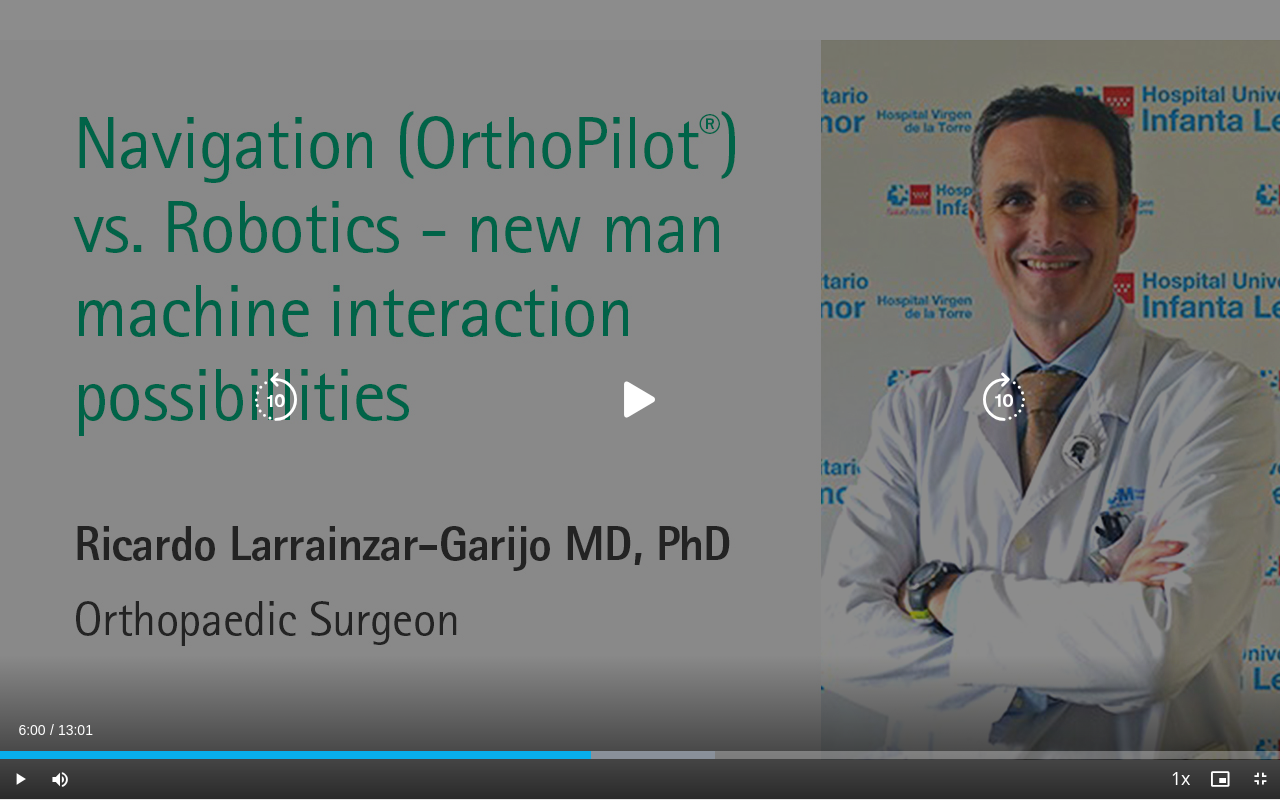click on "10 seconds
Tap to unmute" at bounding box center (640, 399) 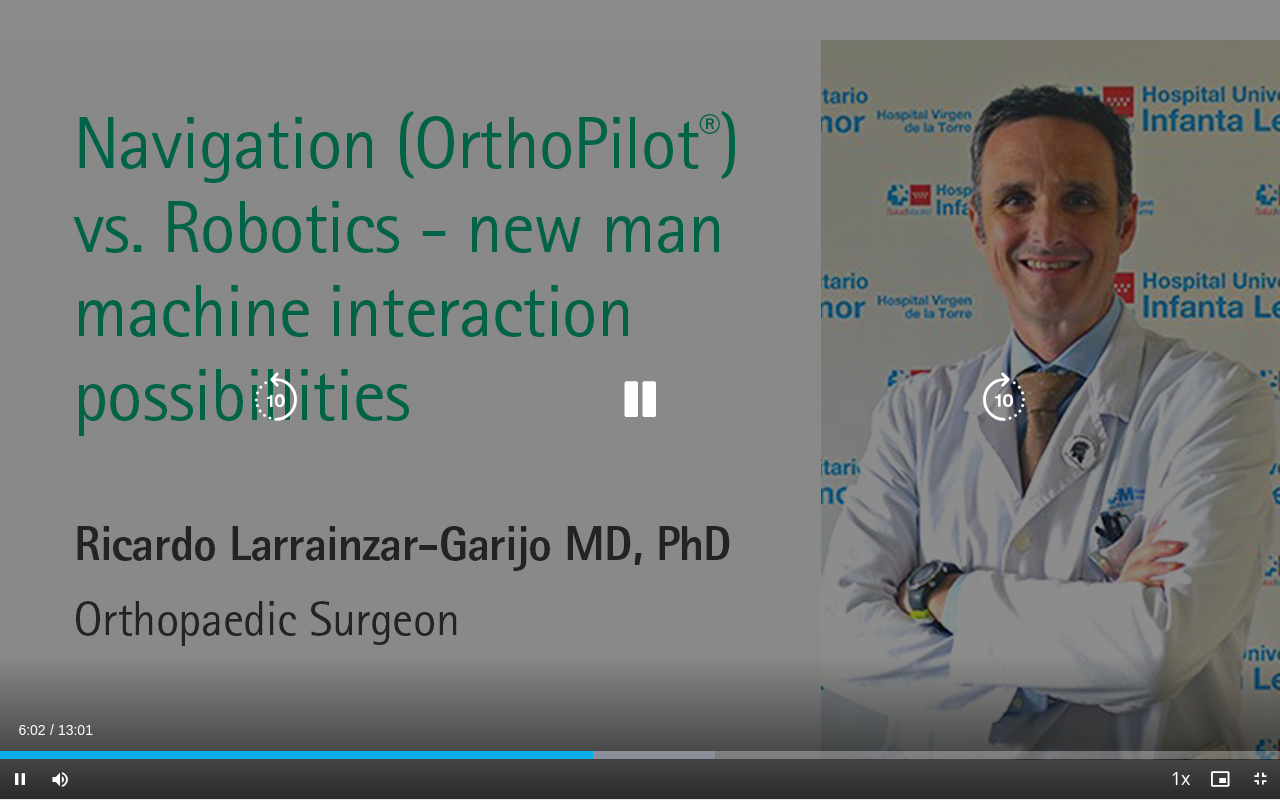 click on "10 seconds
Tap to unmute" at bounding box center (640, 399) 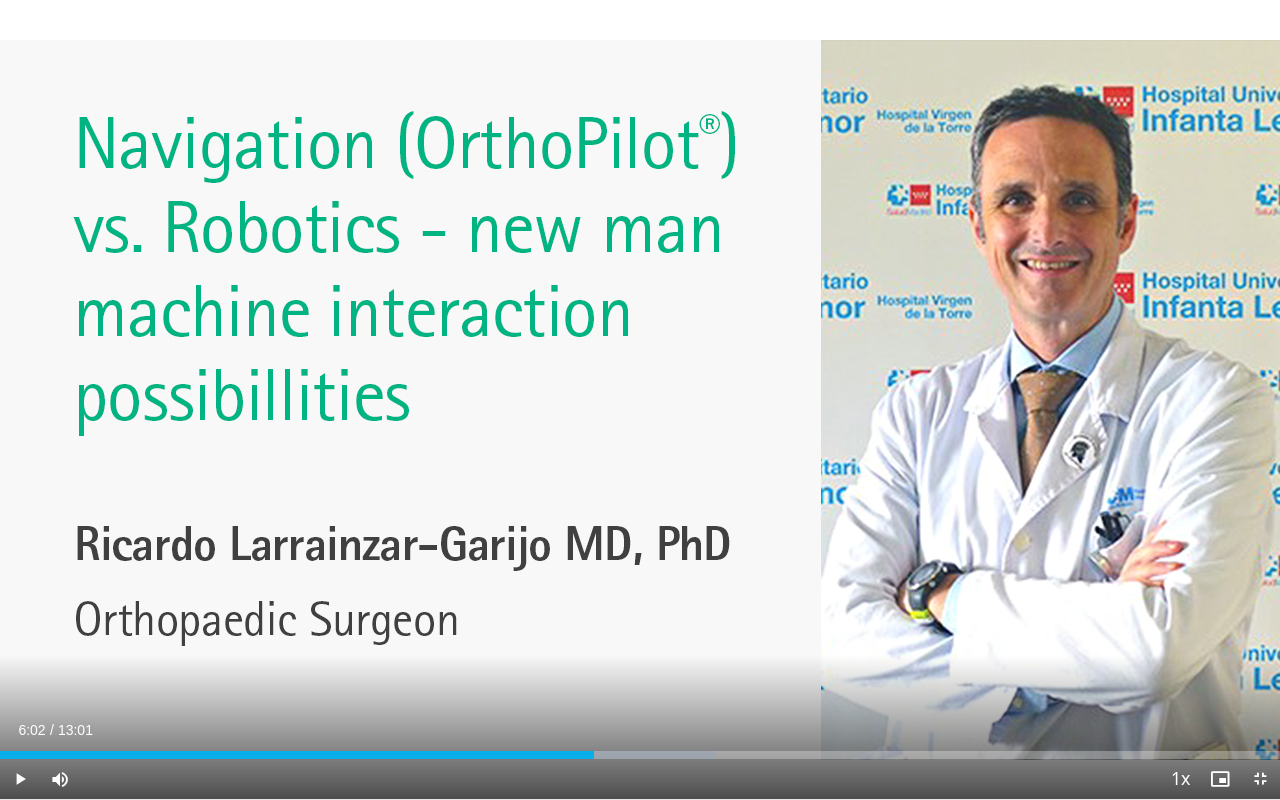 click on "10 seconds
Tap to unmute" at bounding box center (640, 399) 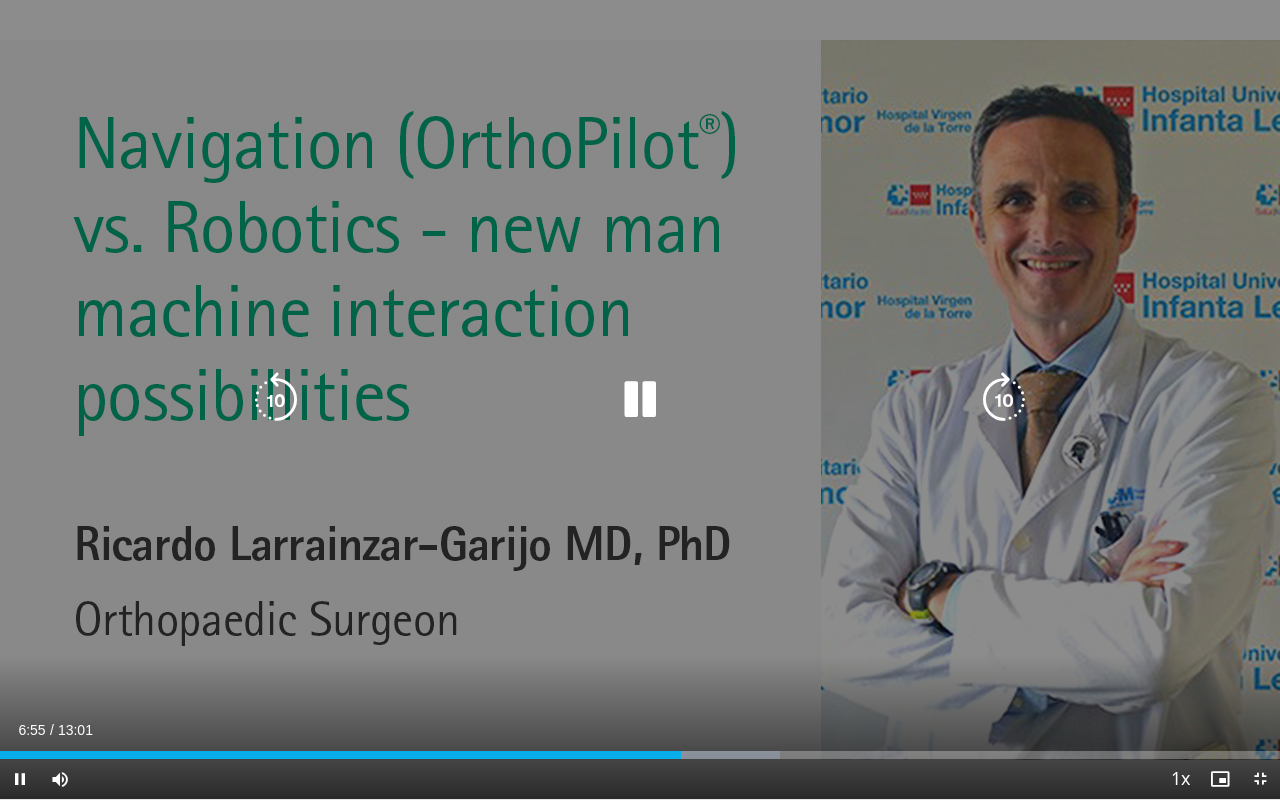 click on "10 seconds
Tap to unmute" at bounding box center (640, 399) 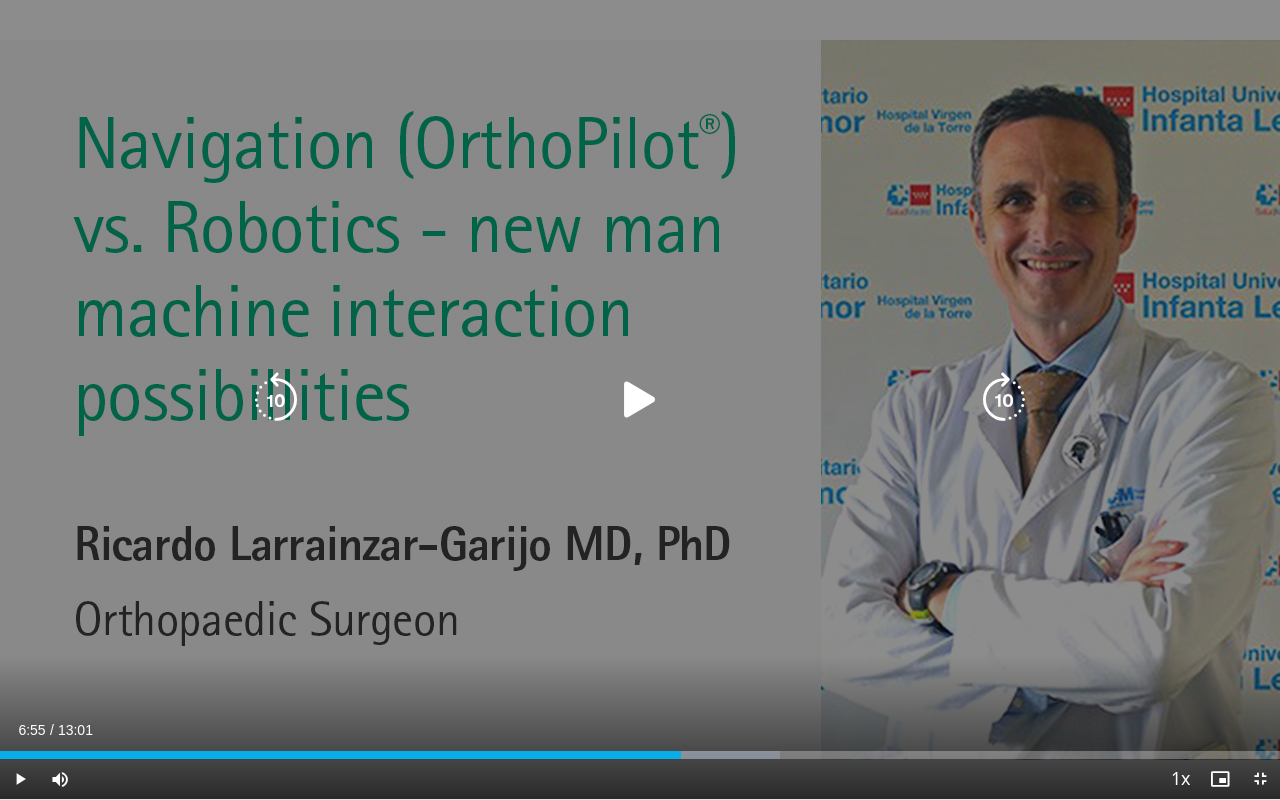 click at bounding box center (640, 400) 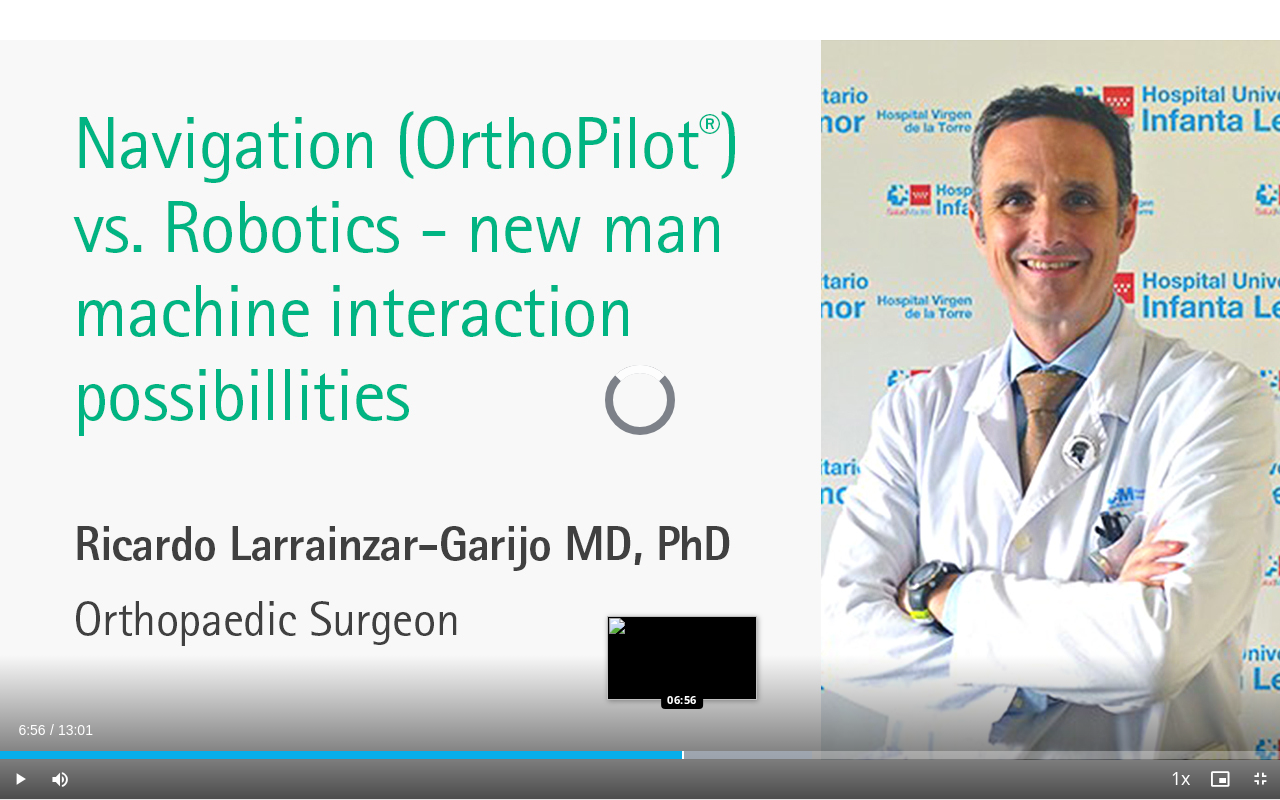 click at bounding box center (683, 755) 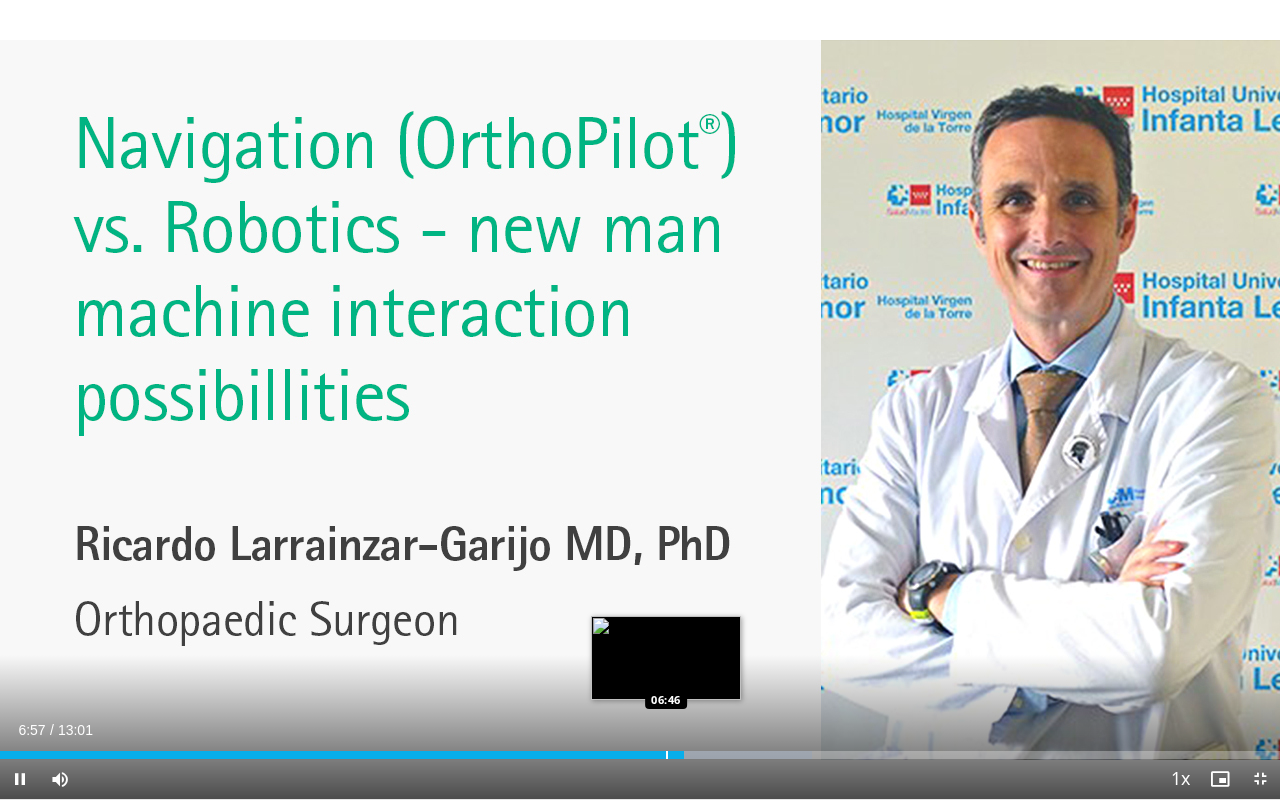 click on "**********" at bounding box center [640, 400] 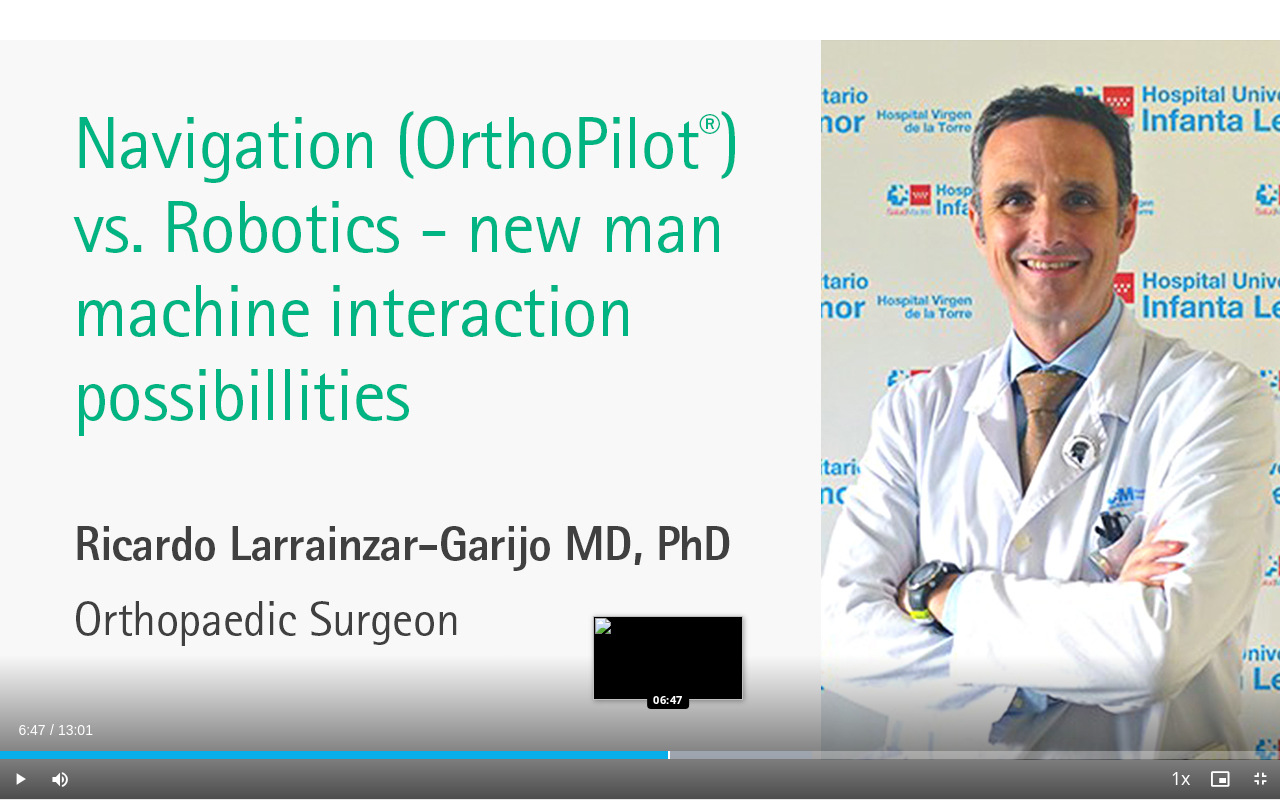 click at bounding box center [669, 755] 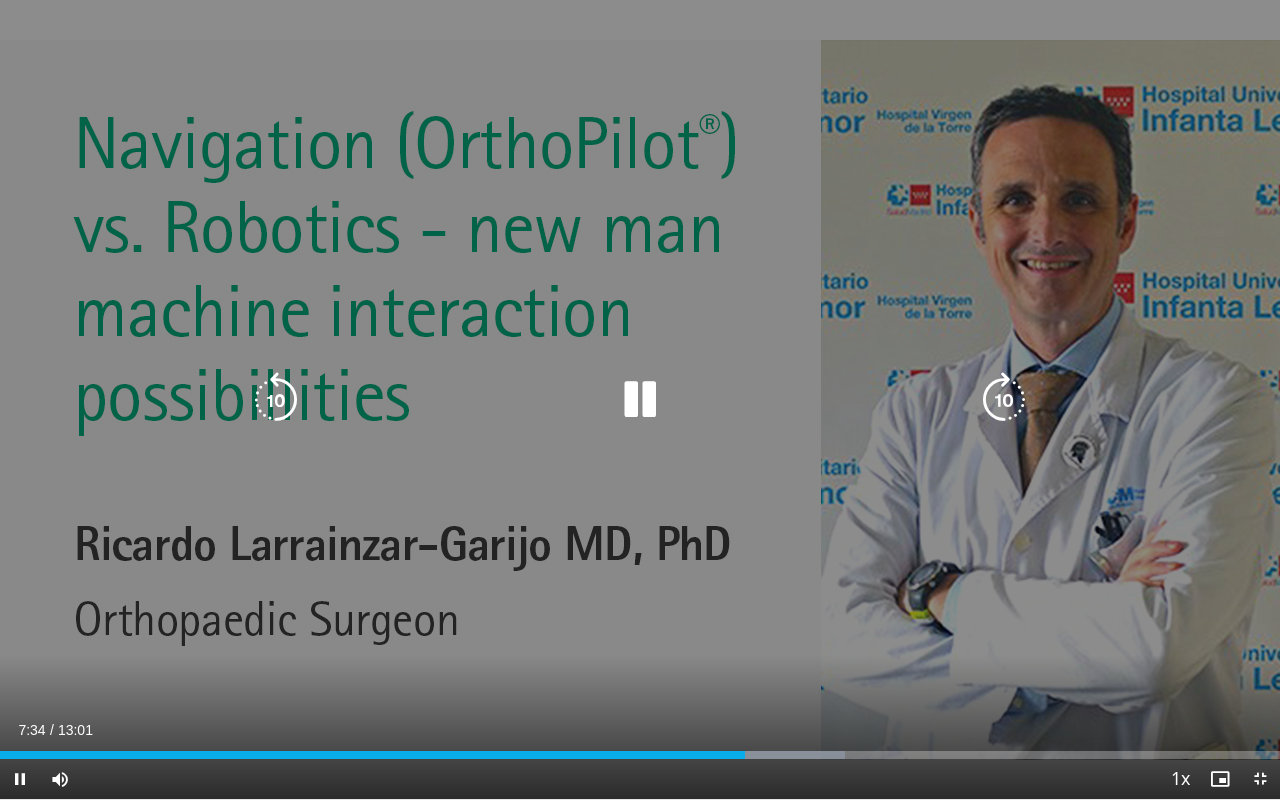 click on "10 seconds
Tap to unmute" at bounding box center [640, 399] 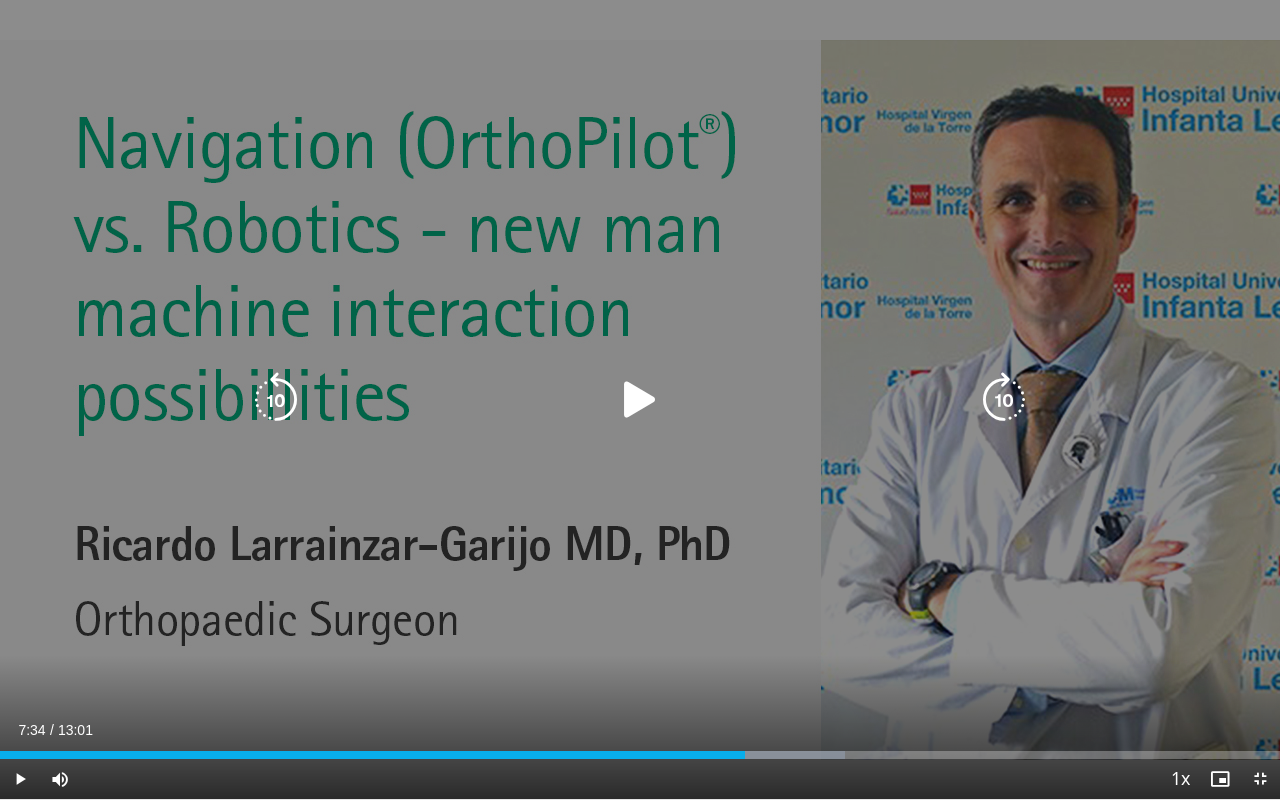 click on "10 seconds
Tap to unmute" at bounding box center [640, 399] 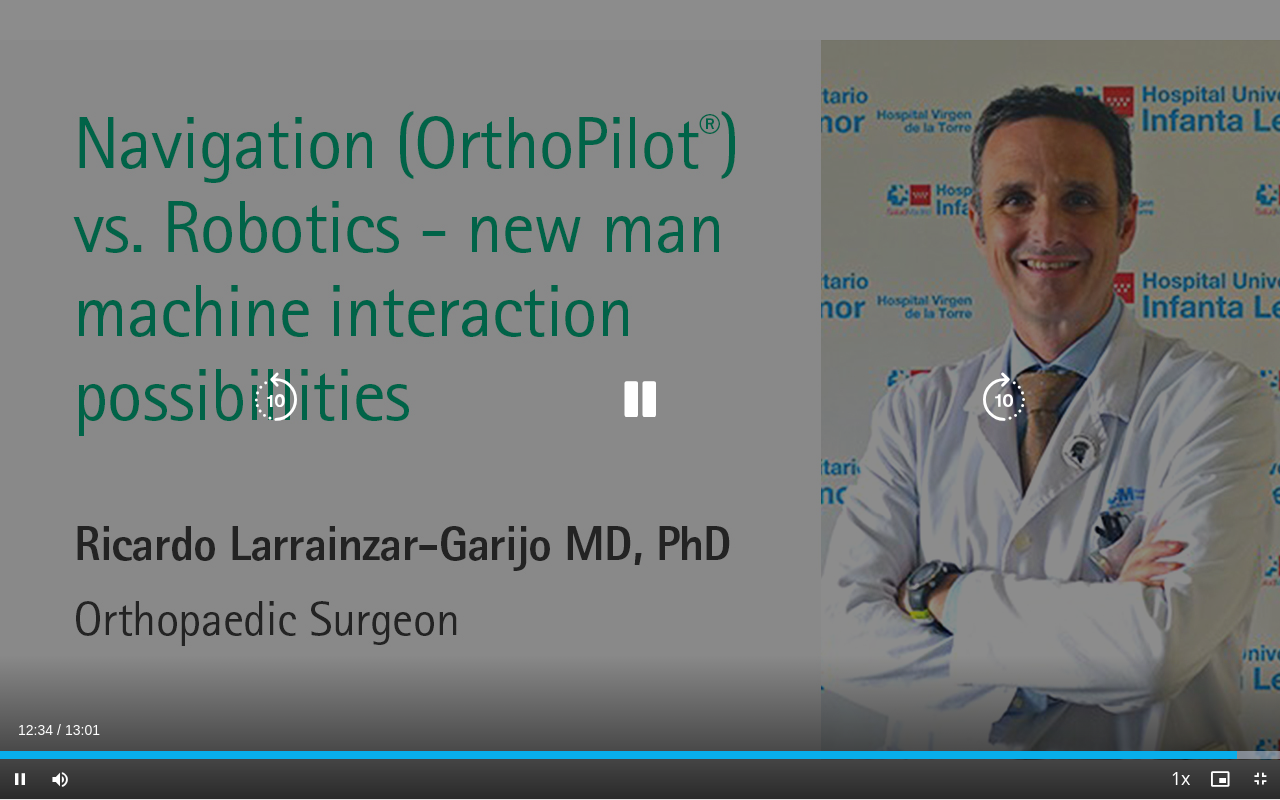 click on "10 seconds
Tap to unmute" at bounding box center [640, 399] 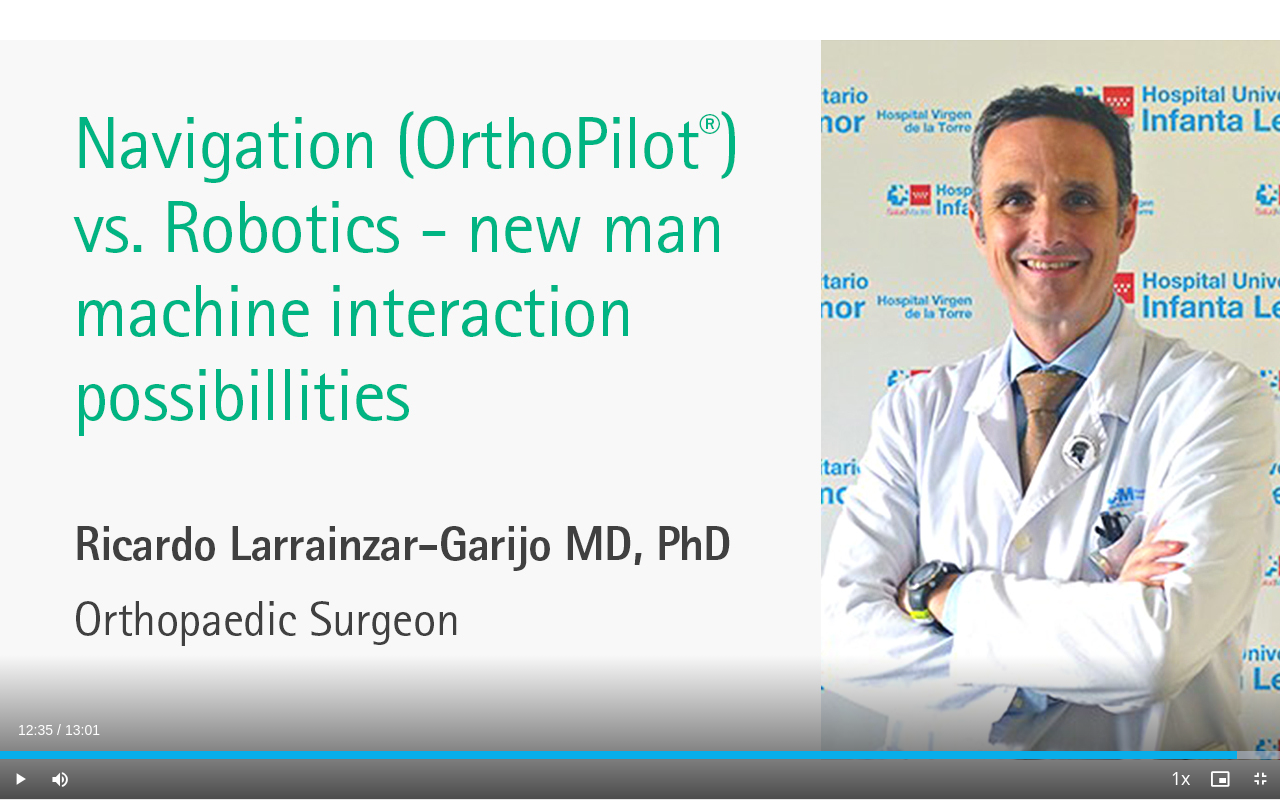 click on "10 seconds
Tap to unmute" at bounding box center (640, 399) 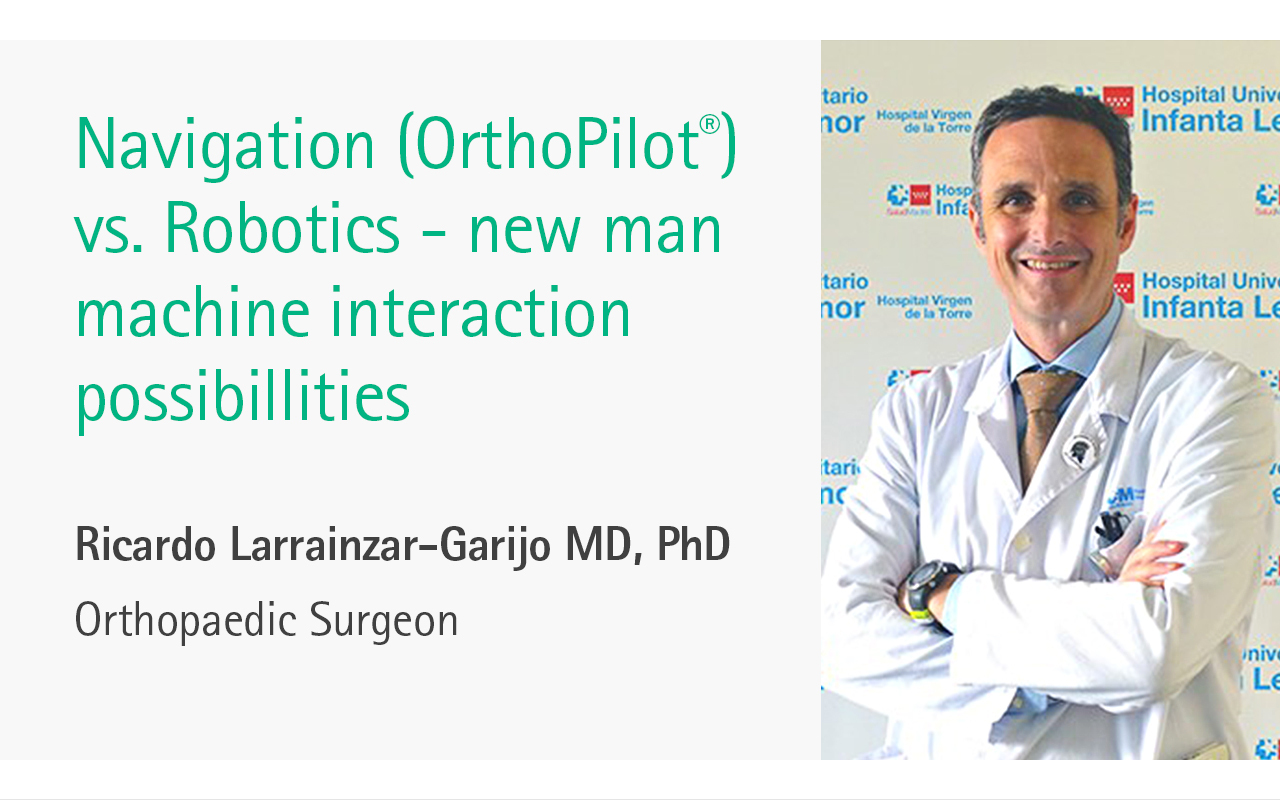click on "10 seconds
Tap to unmute" at bounding box center (640, 399) 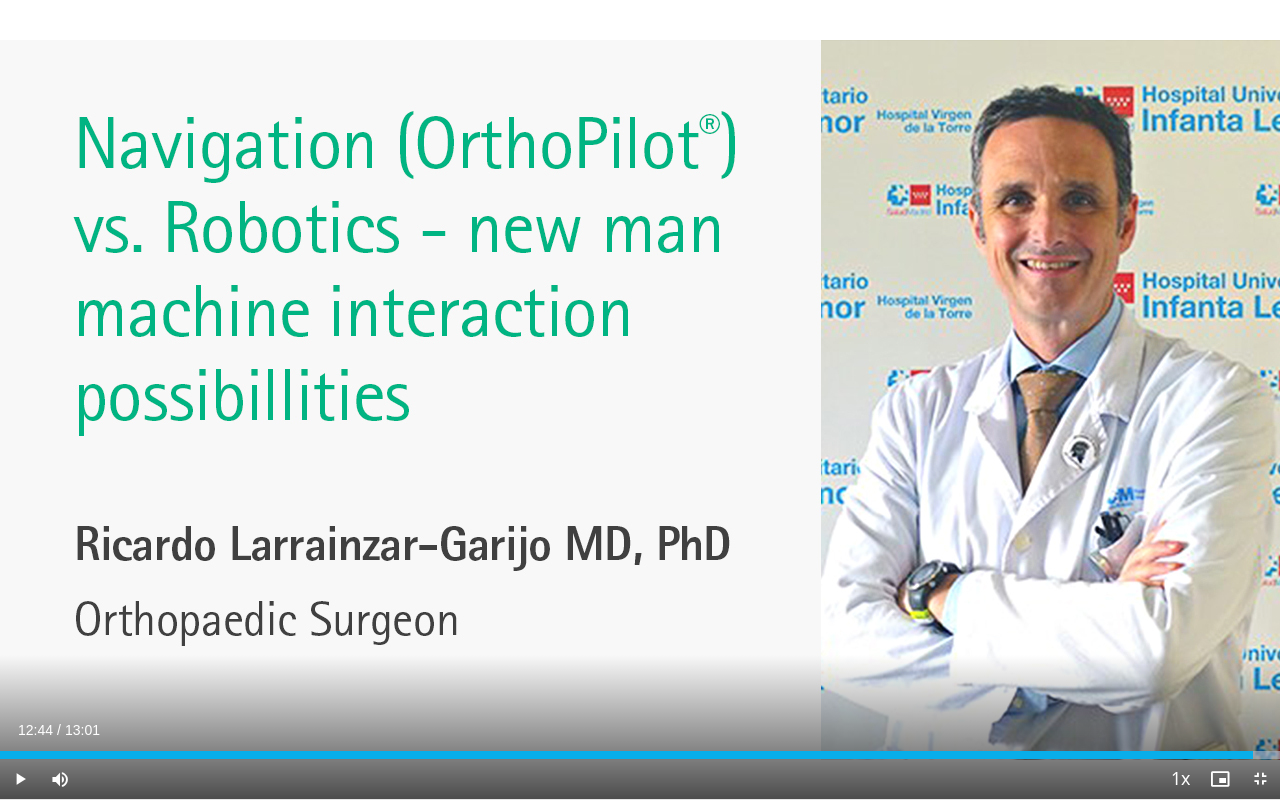 click on "10 seconds
Tap to unmute" at bounding box center (640, 399) 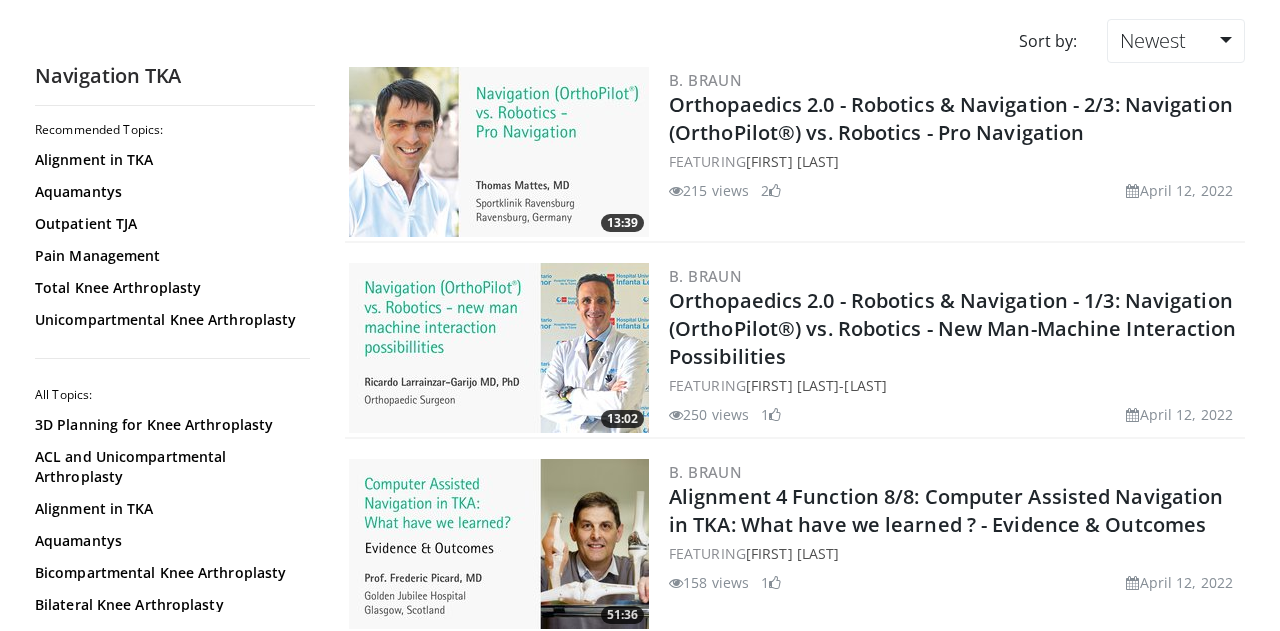 scroll, scrollTop: 160, scrollLeft: 0, axis: vertical 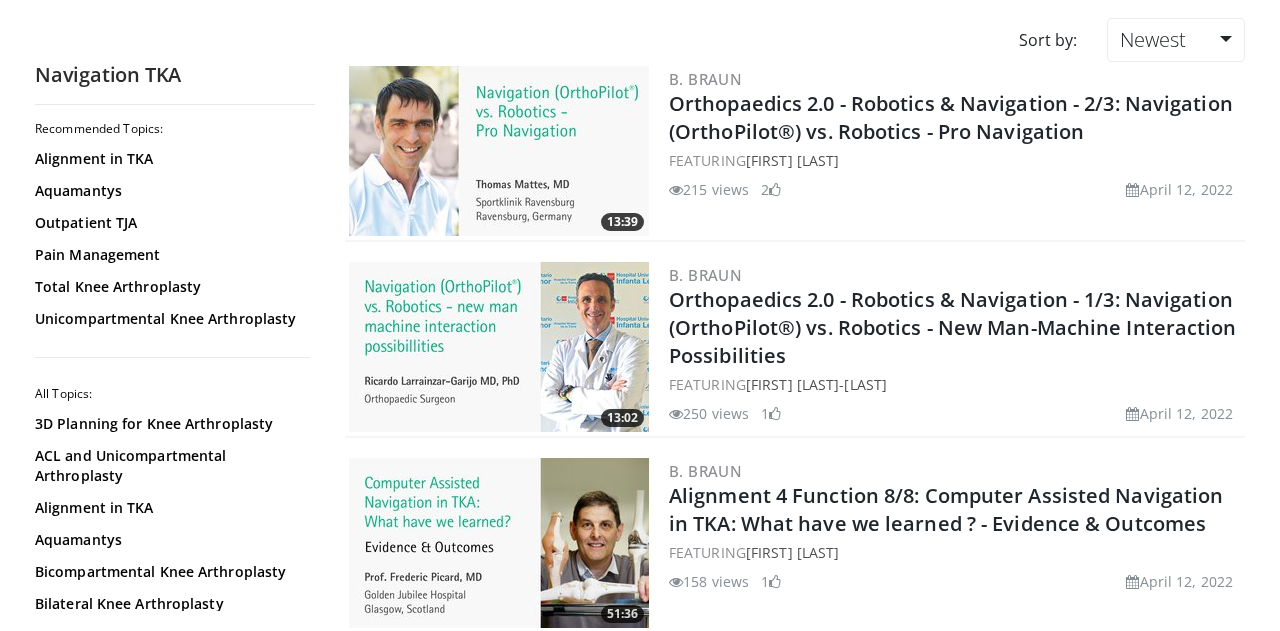 click at bounding box center (499, 151) 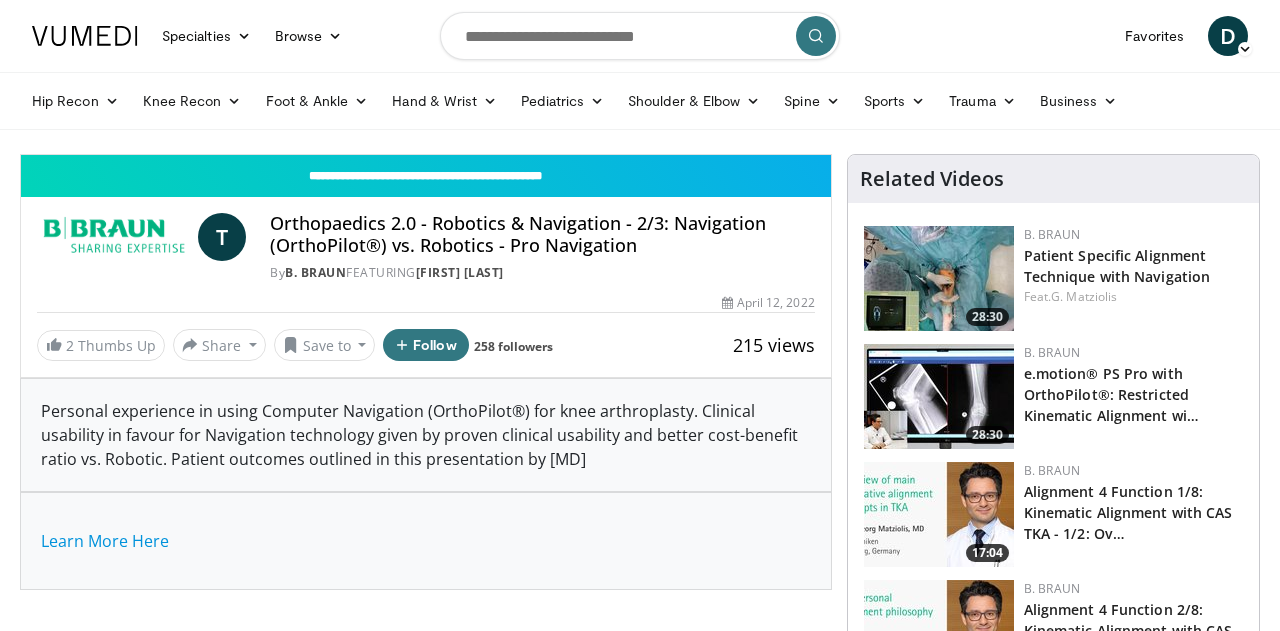 scroll, scrollTop: 0, scrollLeft: 0, axis: both 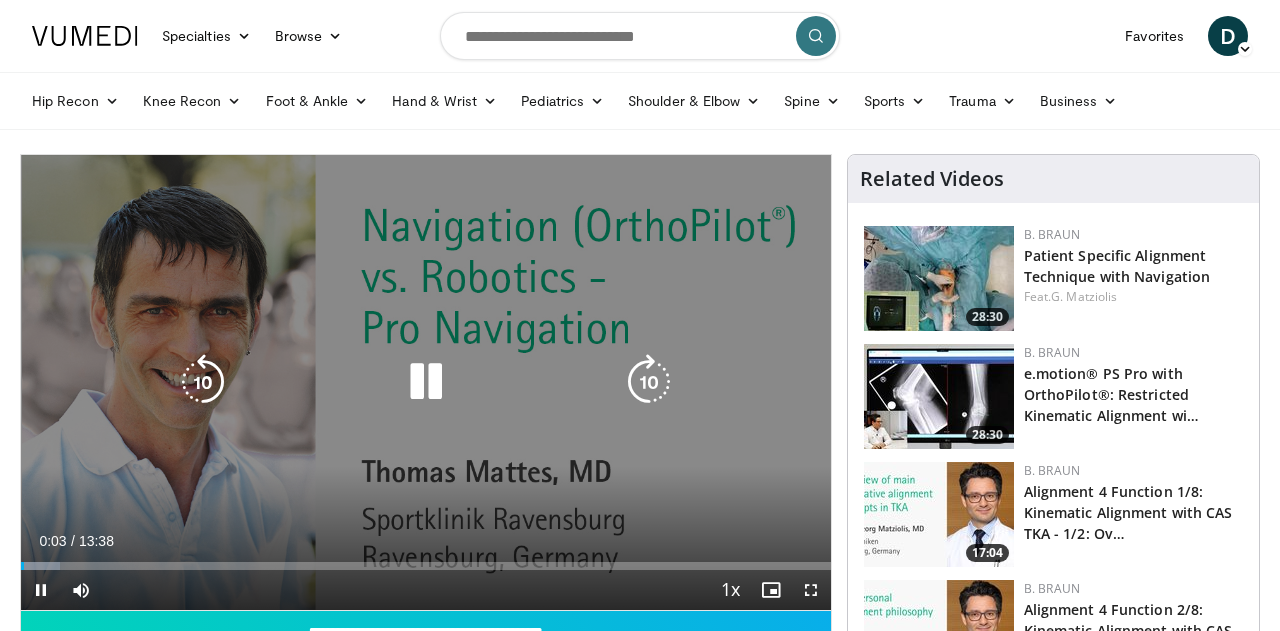 click at bounding box center (426, 382) 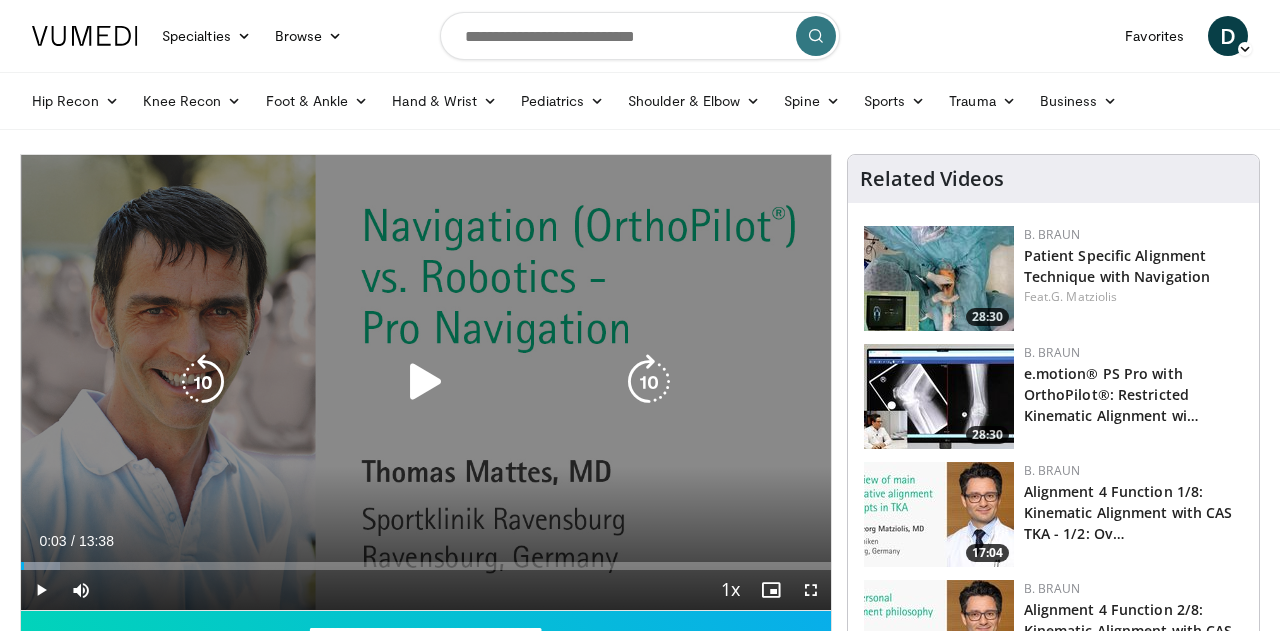 click at bounding box center (426, 382) 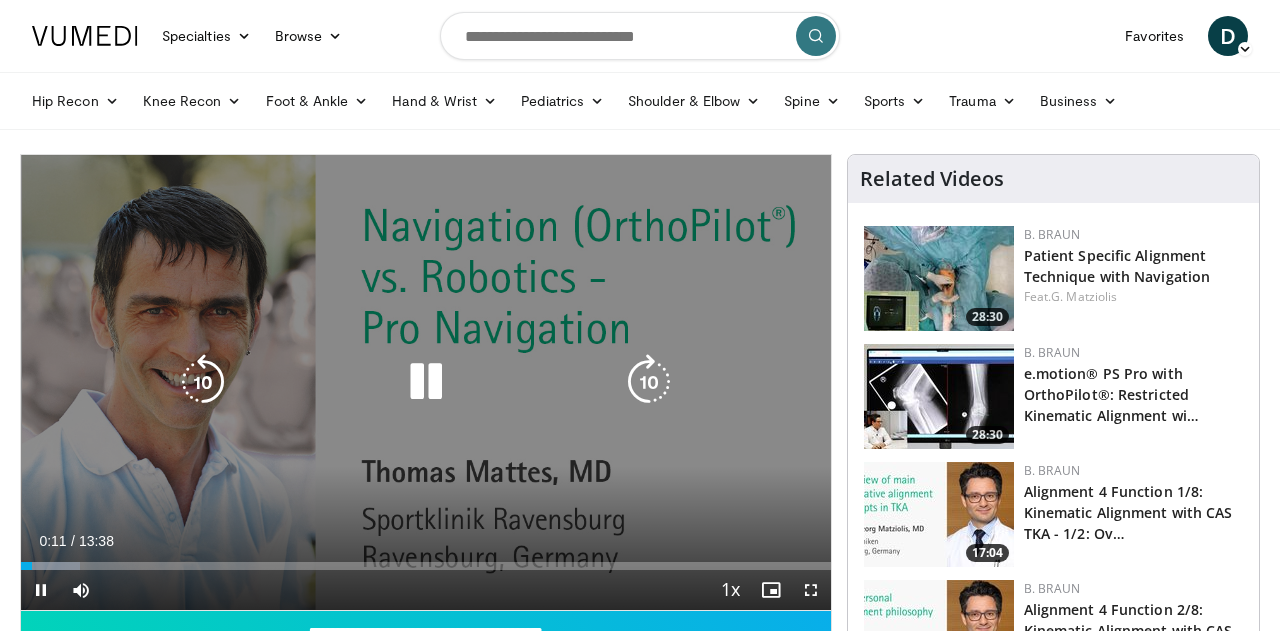 click on "10 seconds
Tap to unmute" at bounding box center [426, 382] 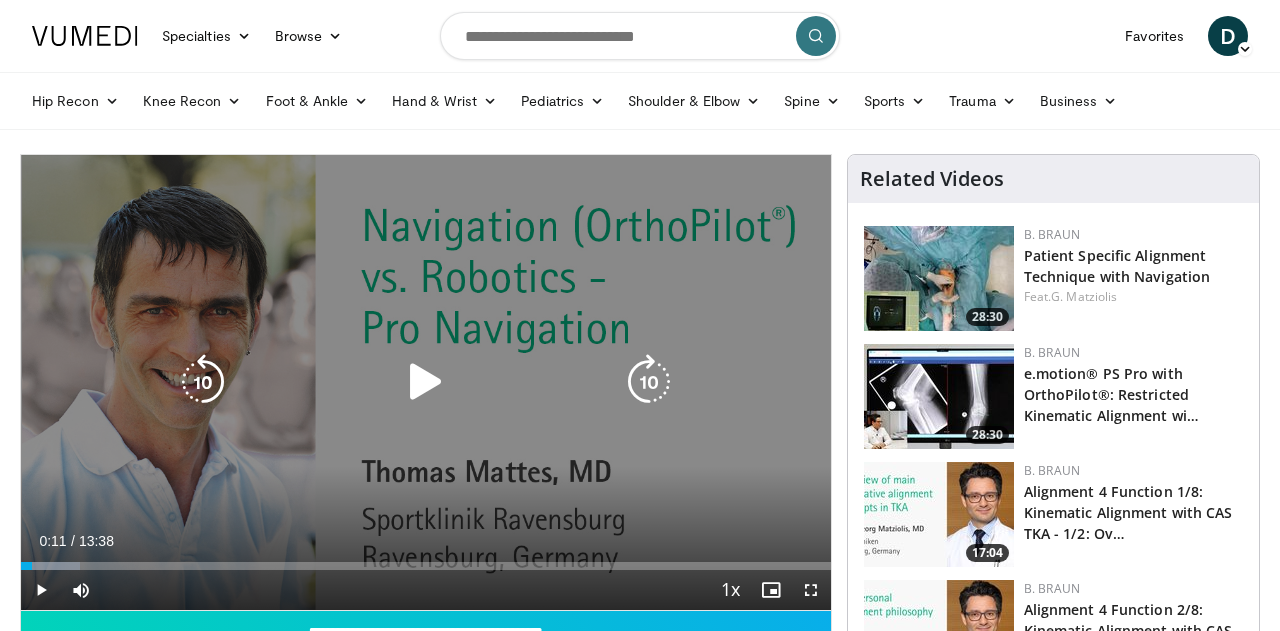 click on "10 seconds
Tap to unmute" at bounding box center (426, 382) 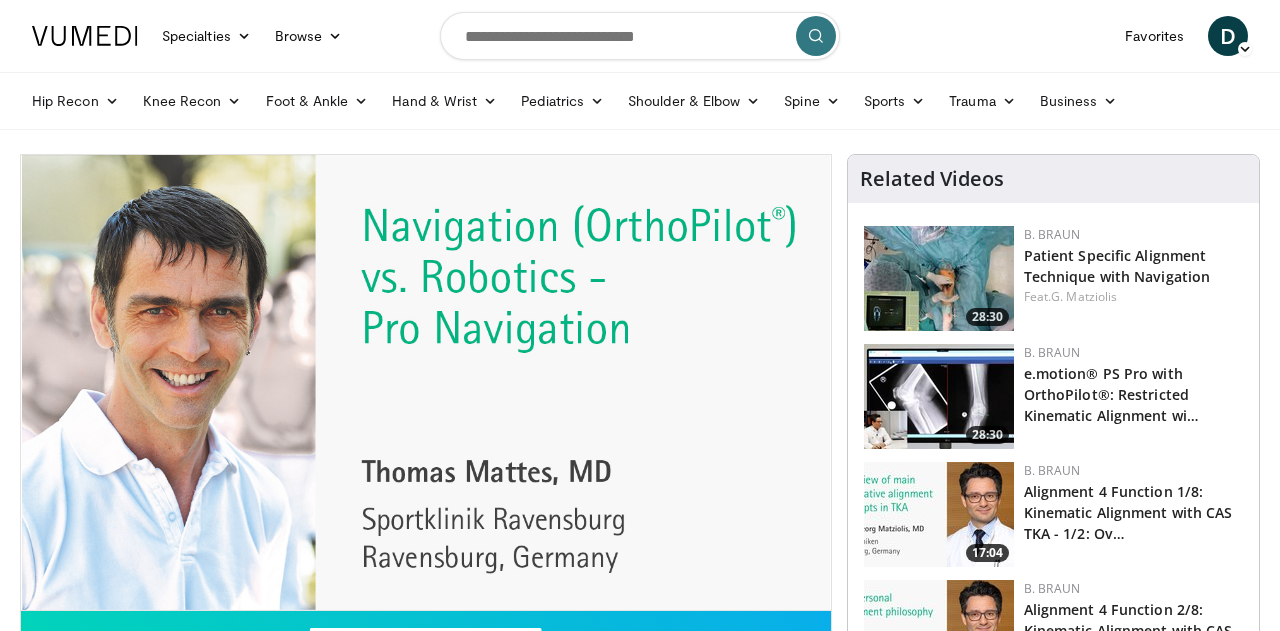 click on "**********" at bounding box center (433, 1434) 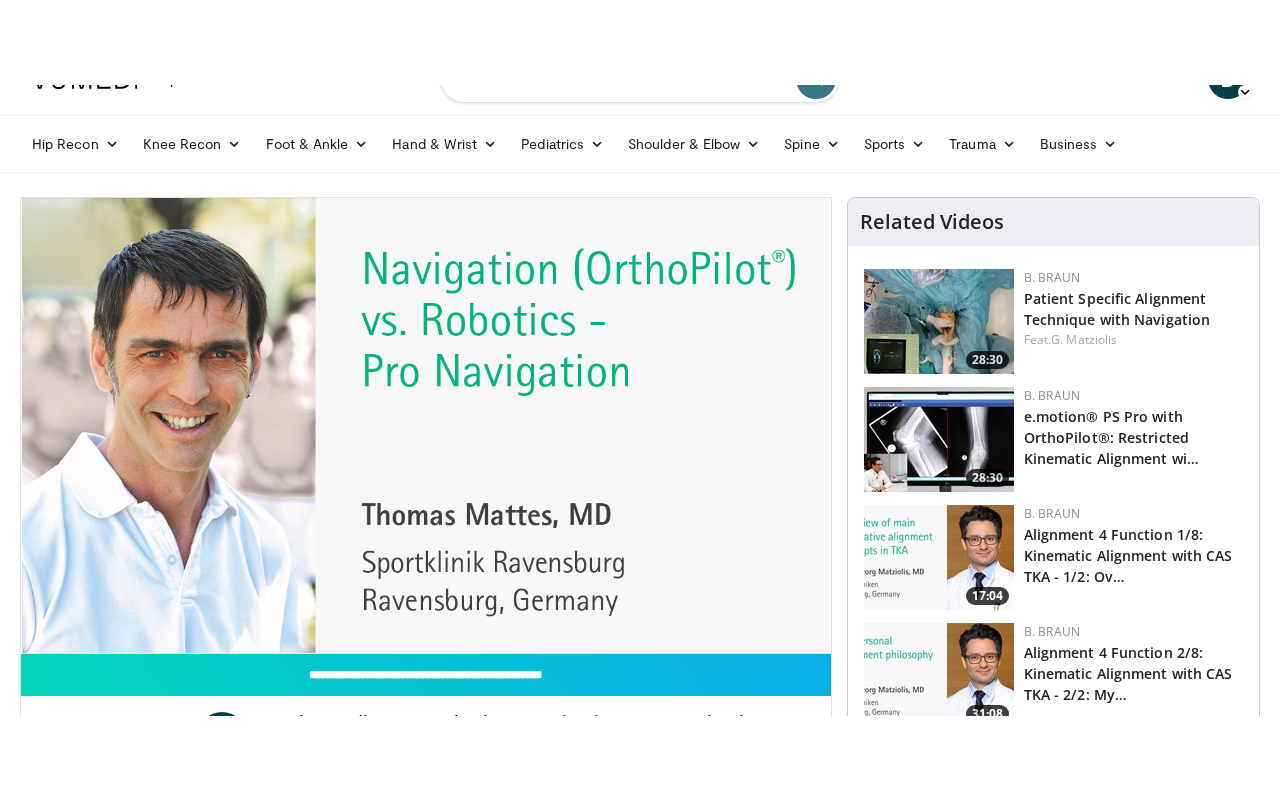 scroll, scrollTop: 40, scrollLeft: 0, axis: vertical 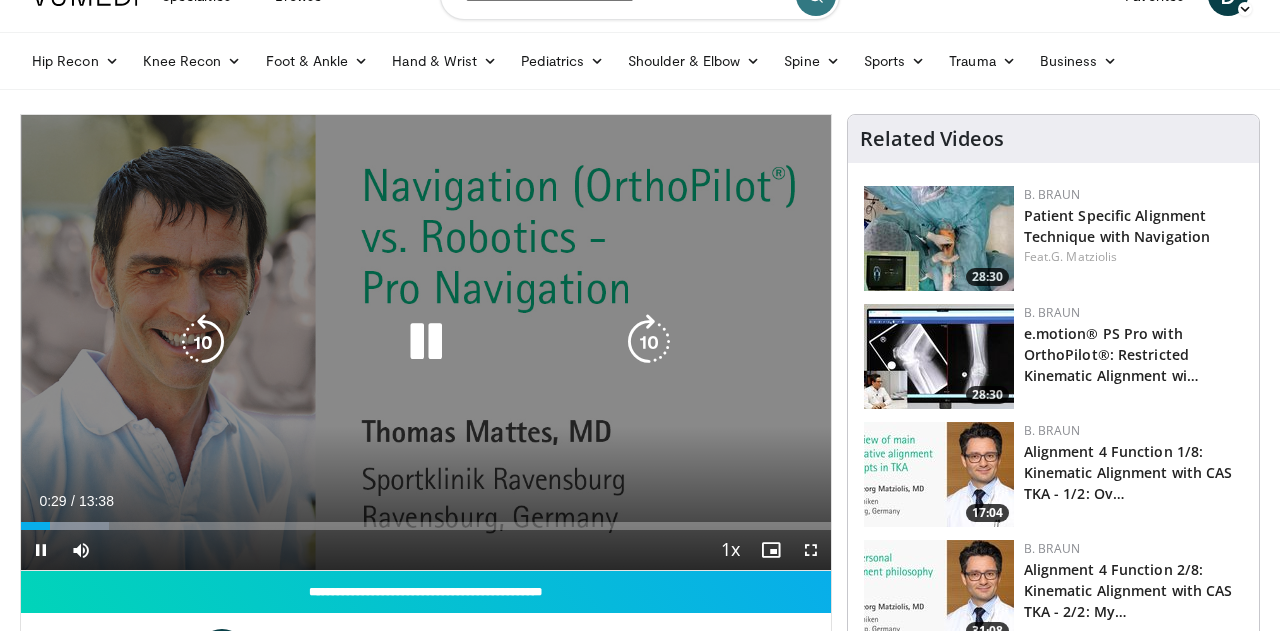 click at bounding box center (426, 342) 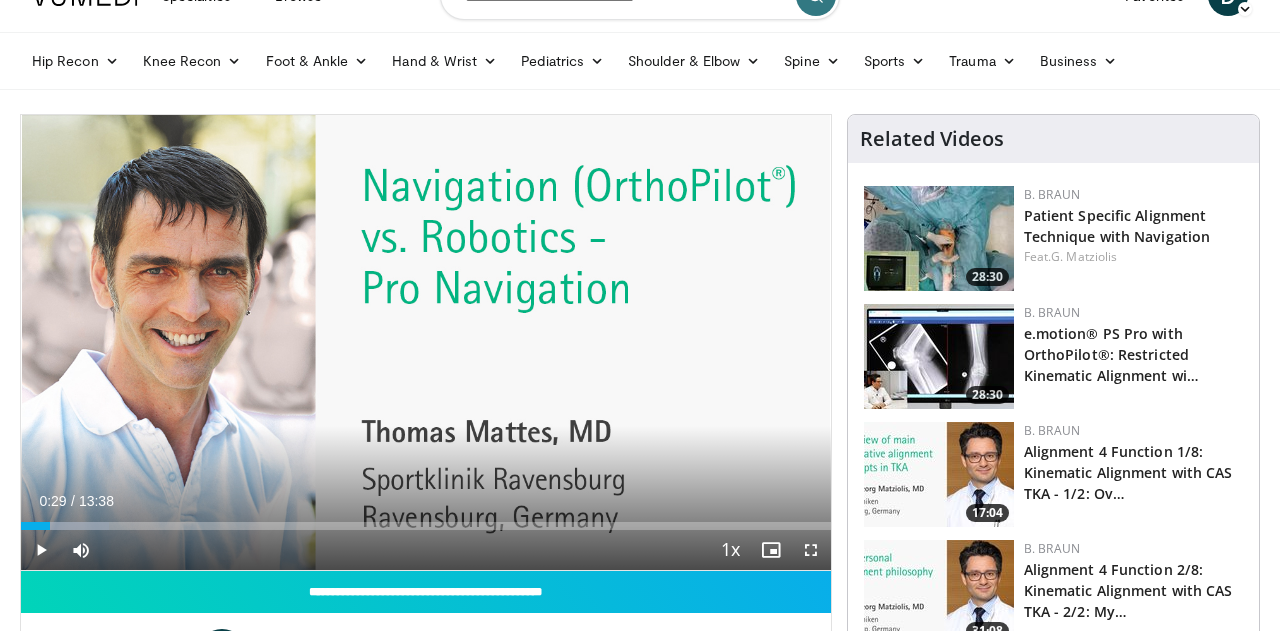 click on "10 seconds
Tap to unmute" at bounding box center [426, 342] 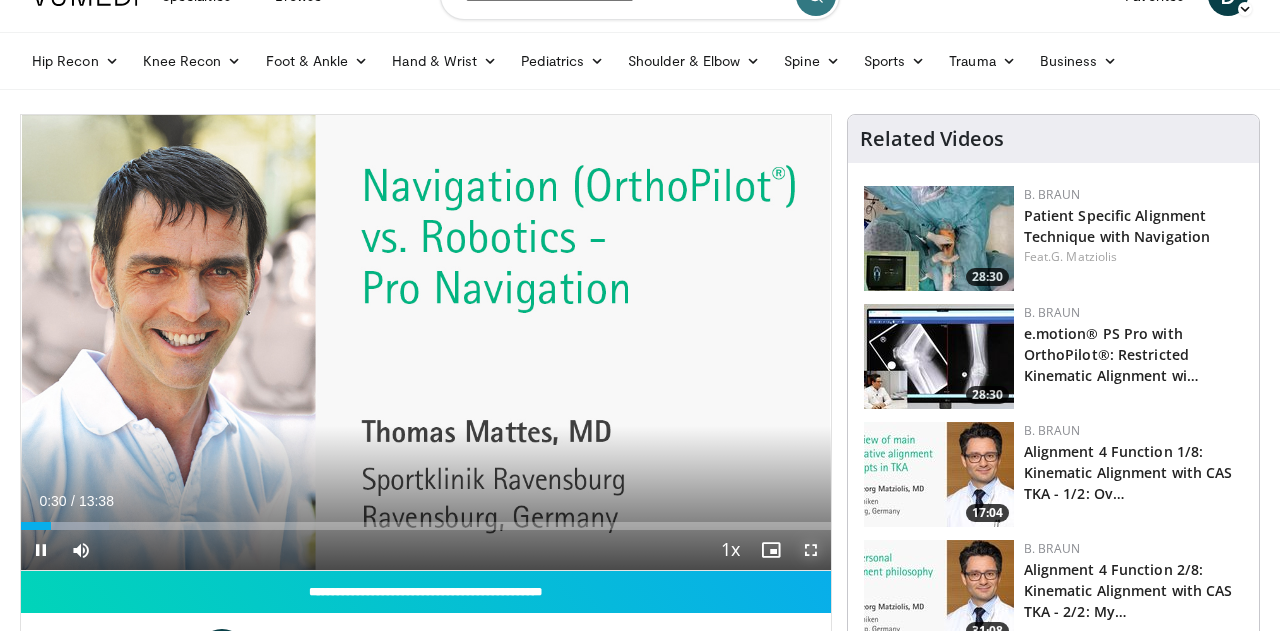 click at bounding box center [811, 550] 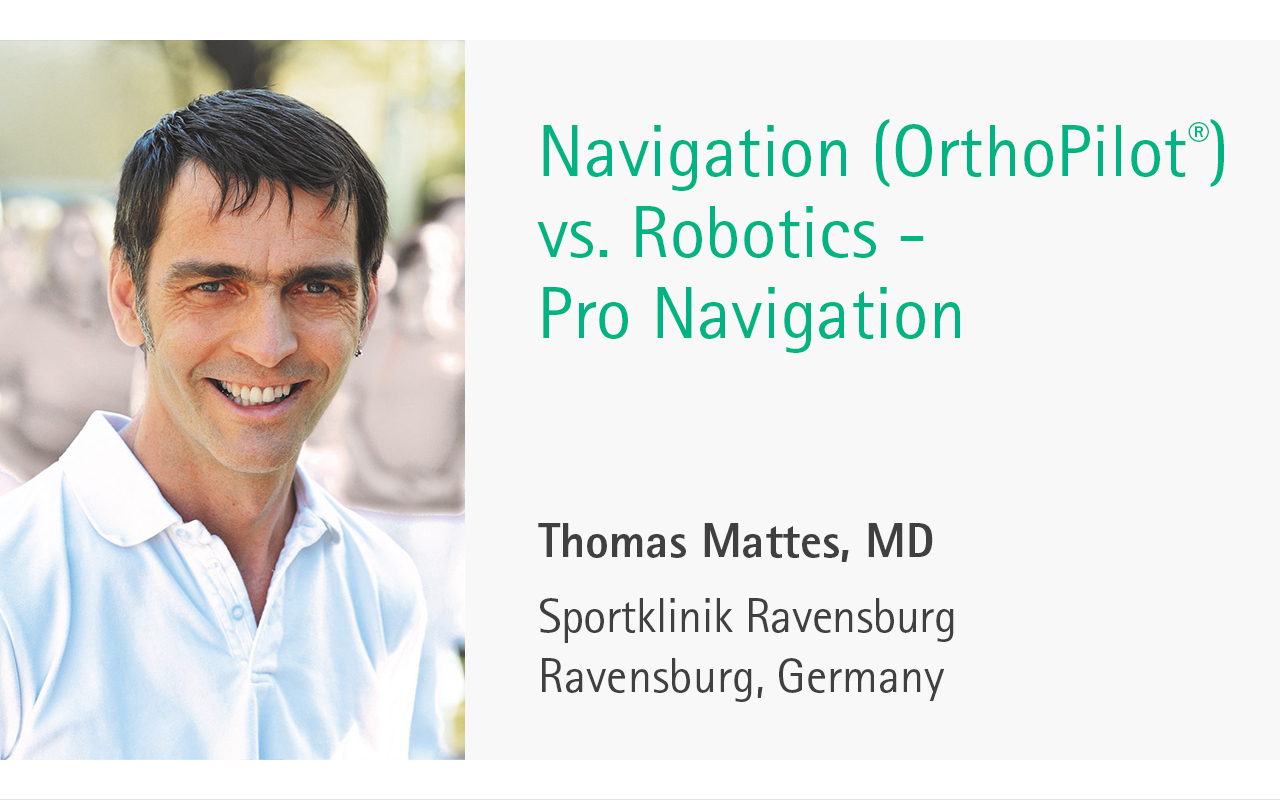 click on "10 seconds
Tap to unmute" at bounding box center (640, 399) 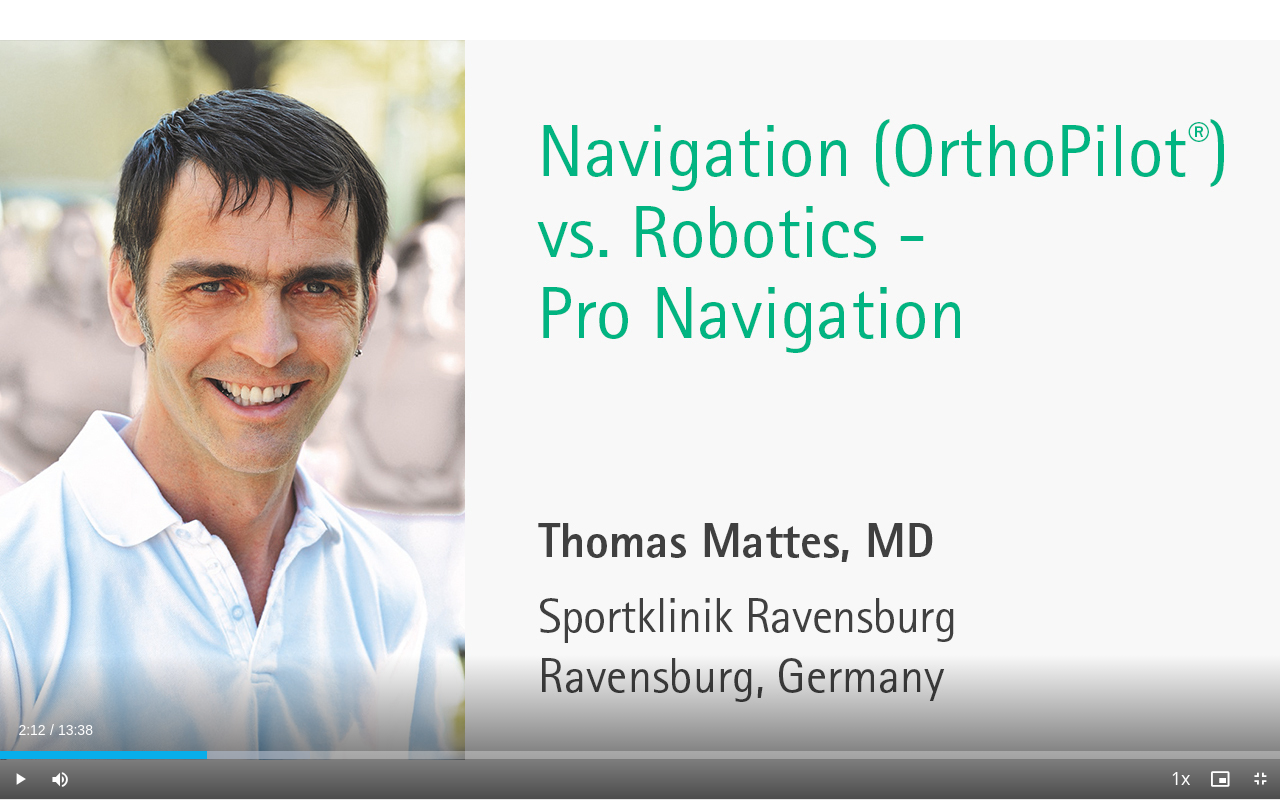 click on "10 seconds
Tap to unmute" at bounding box center (640, 399) 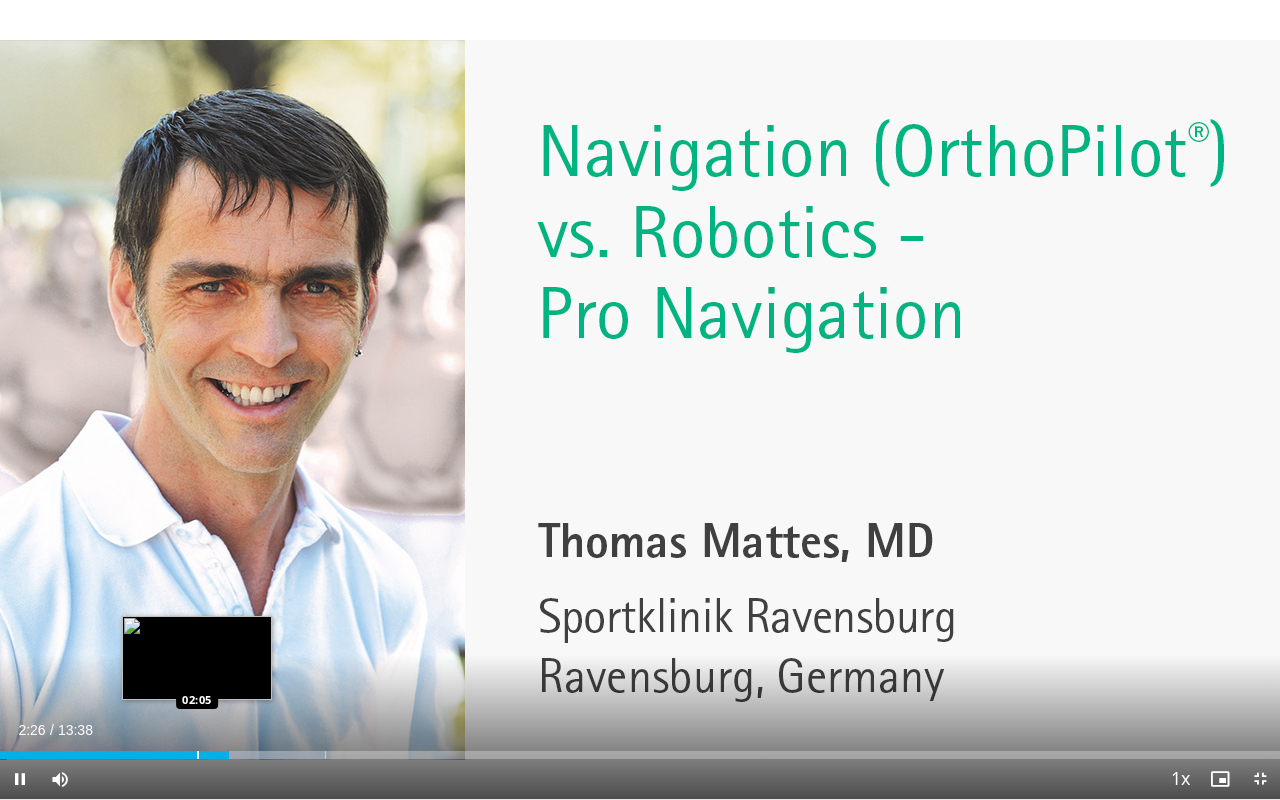 click at bounding box center (198, 755) 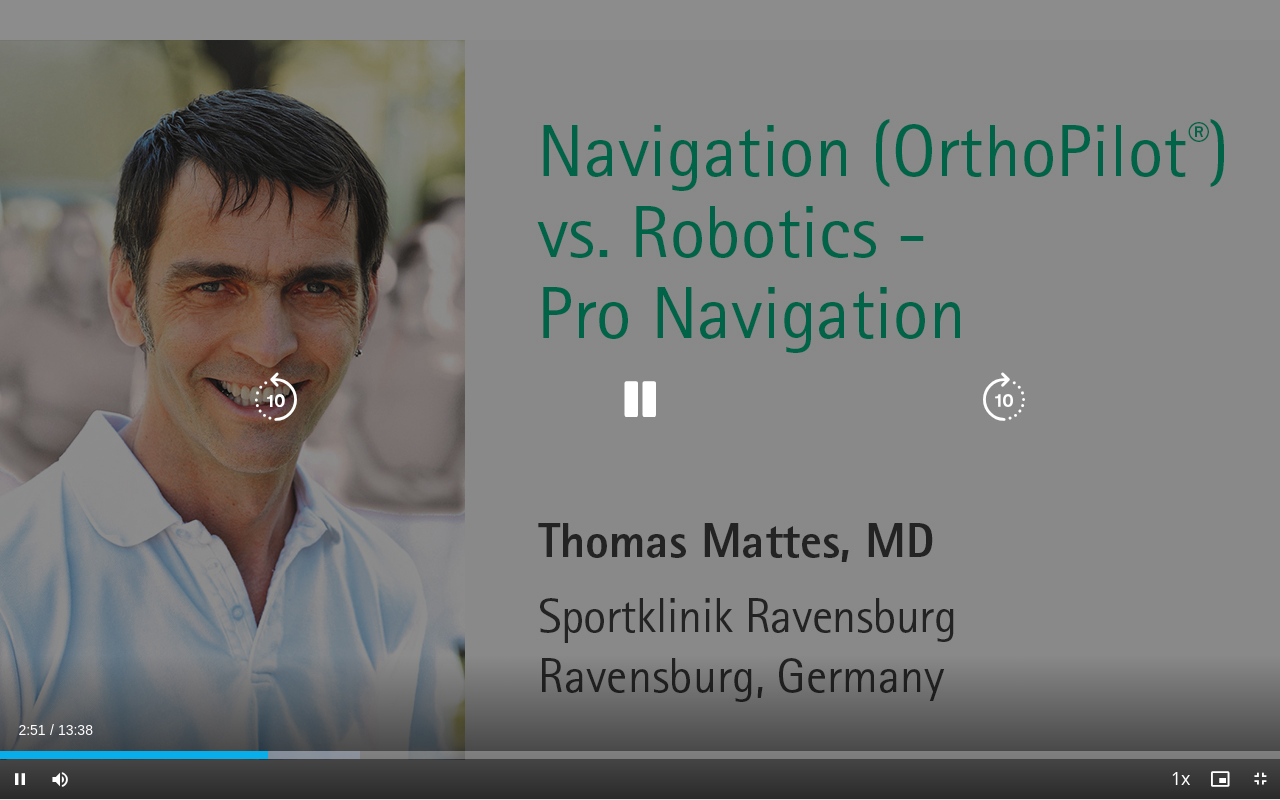 click on "10 seconds
Tap to unmute" at bounding box center [640, 399] 